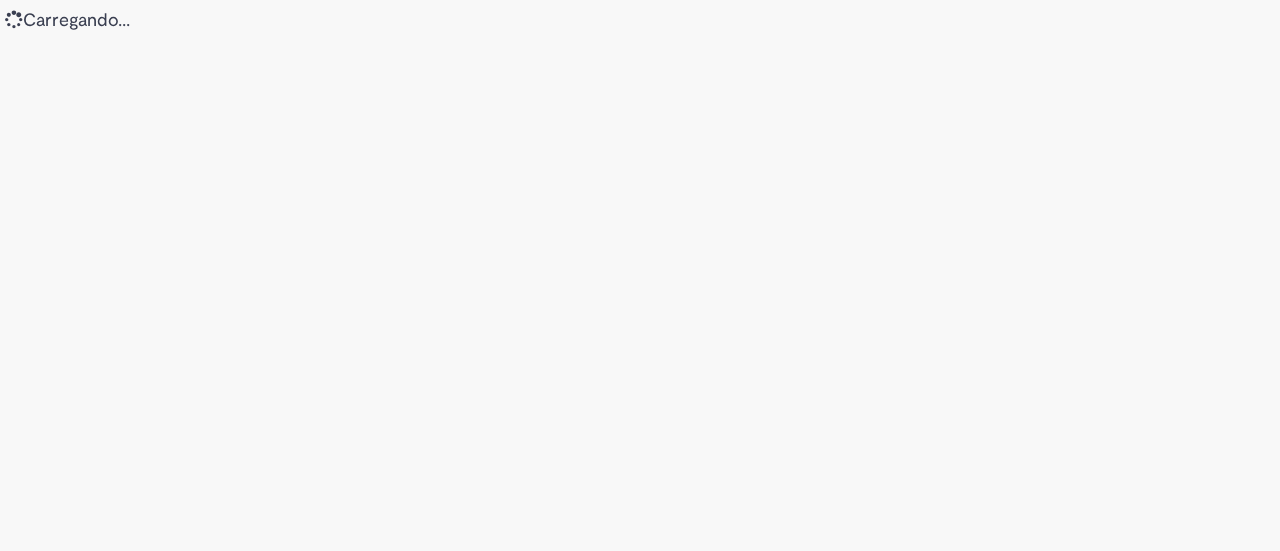 scroll, scrollTop: 0, scrollLeft: 0, axis: both 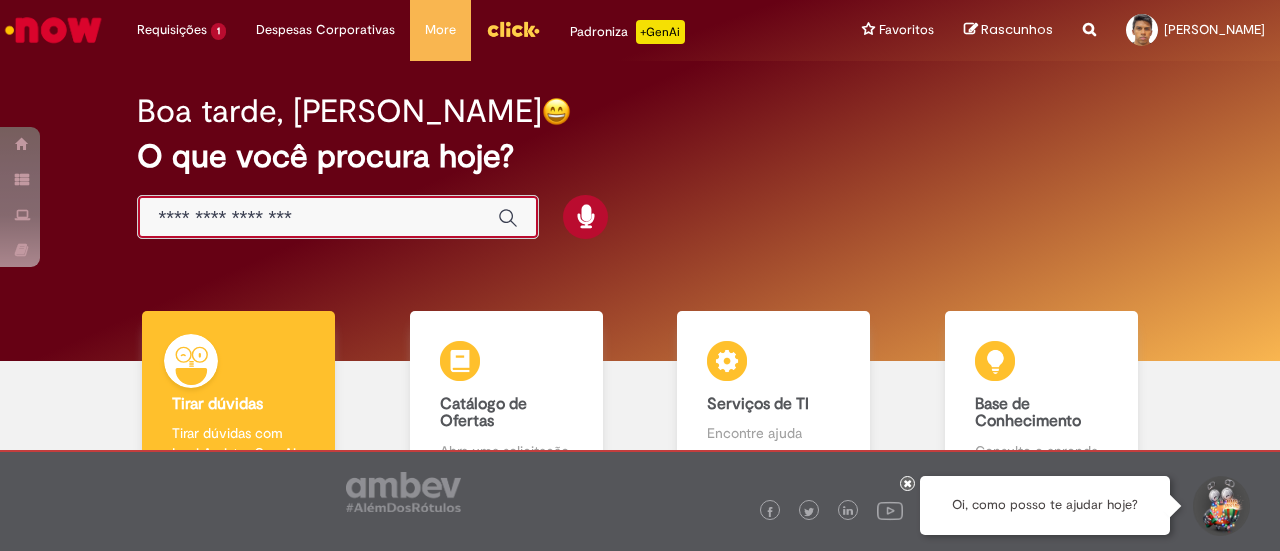 click at bounding box center (318, 218) 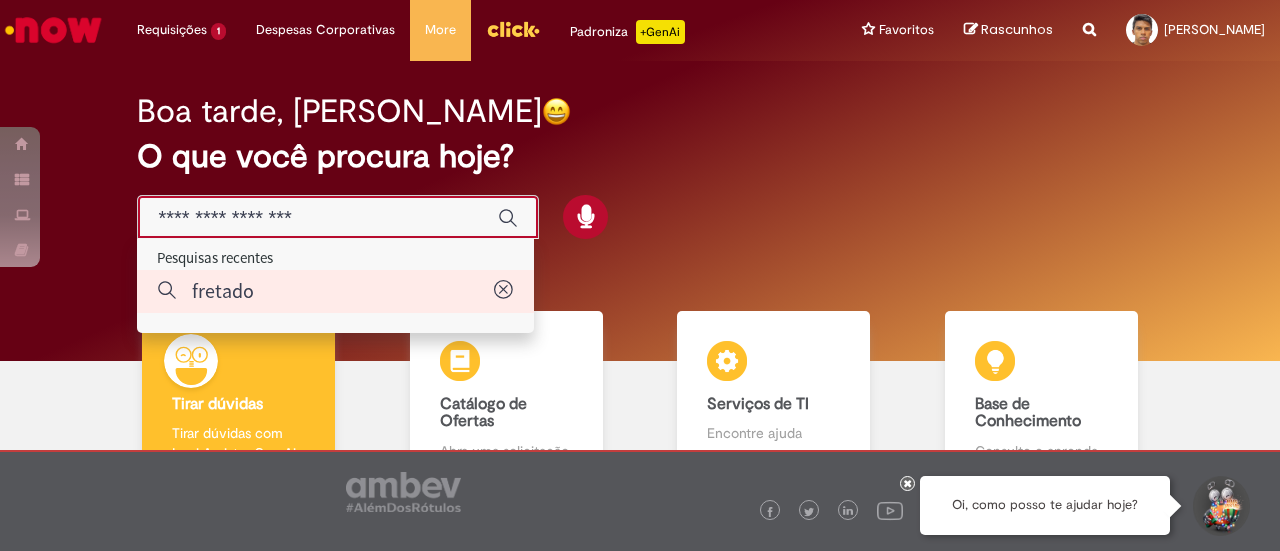 type on "*******" 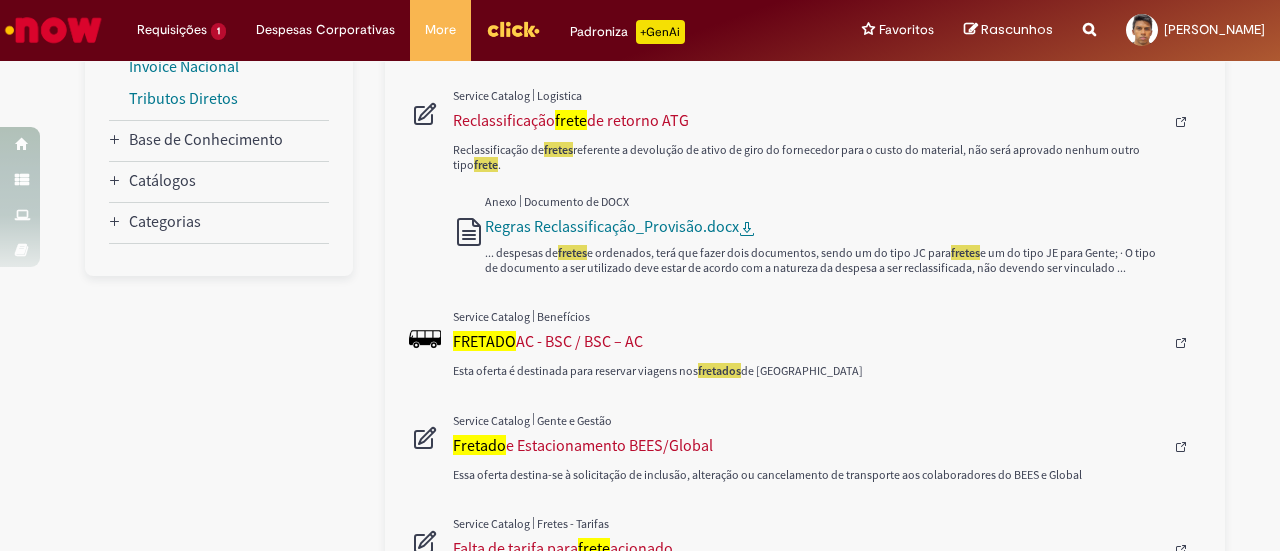 scroll, scrollTop: 700, scrollLeft: 0, axis: vertical 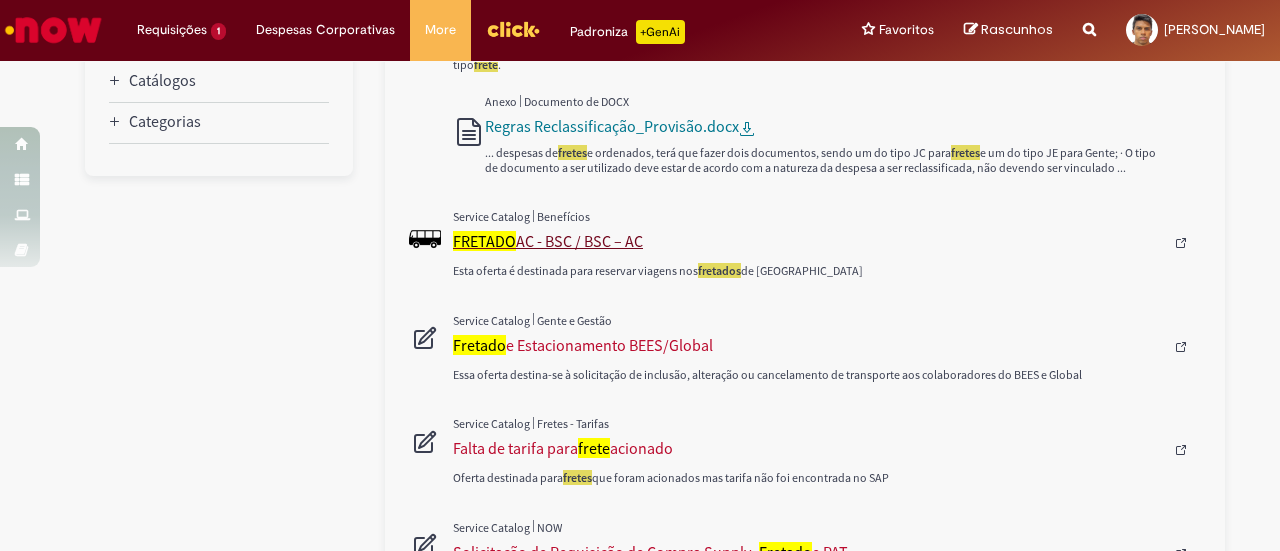 click on "FRETADO  AC - BSC / BSC – AC" at bounding box center (808, 241) 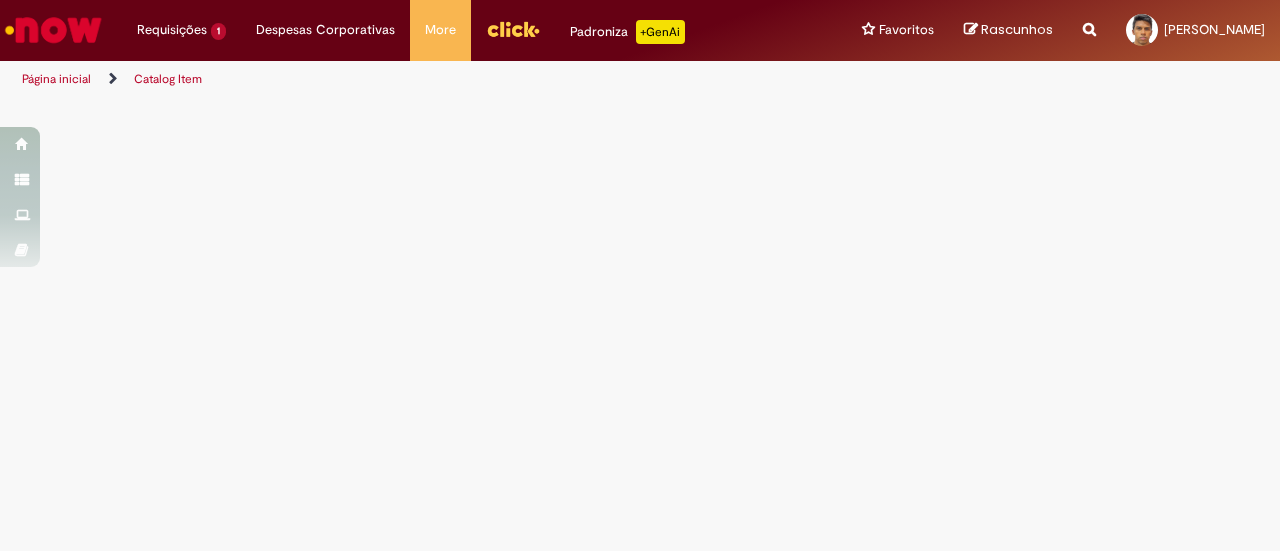 scroll, scrollTop: 0, scrollLeft: 0, axis: both 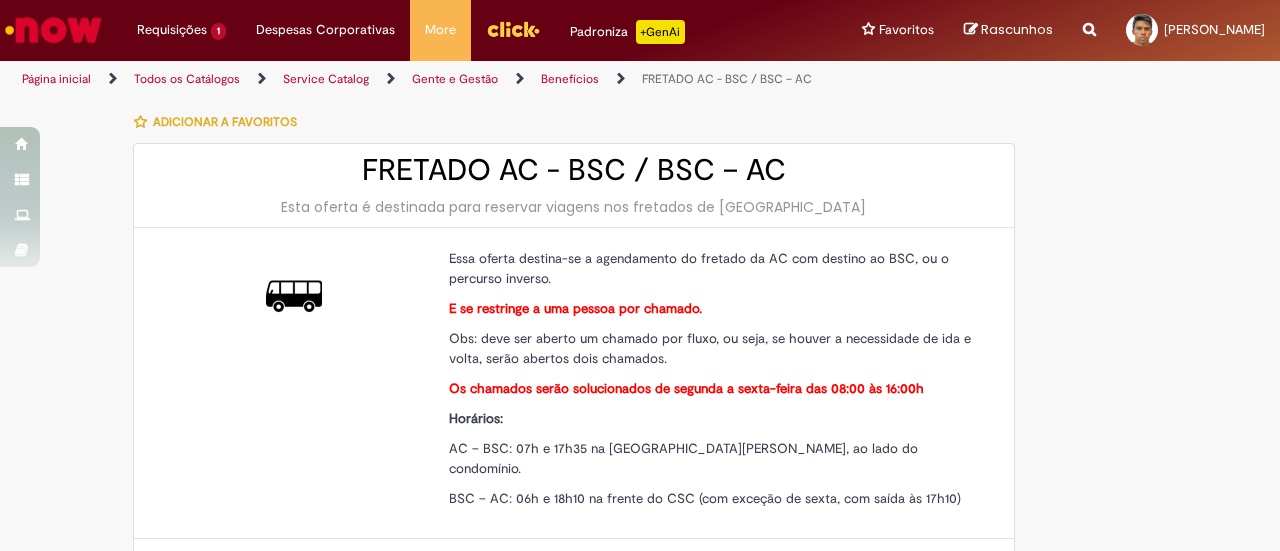 type on "**********" 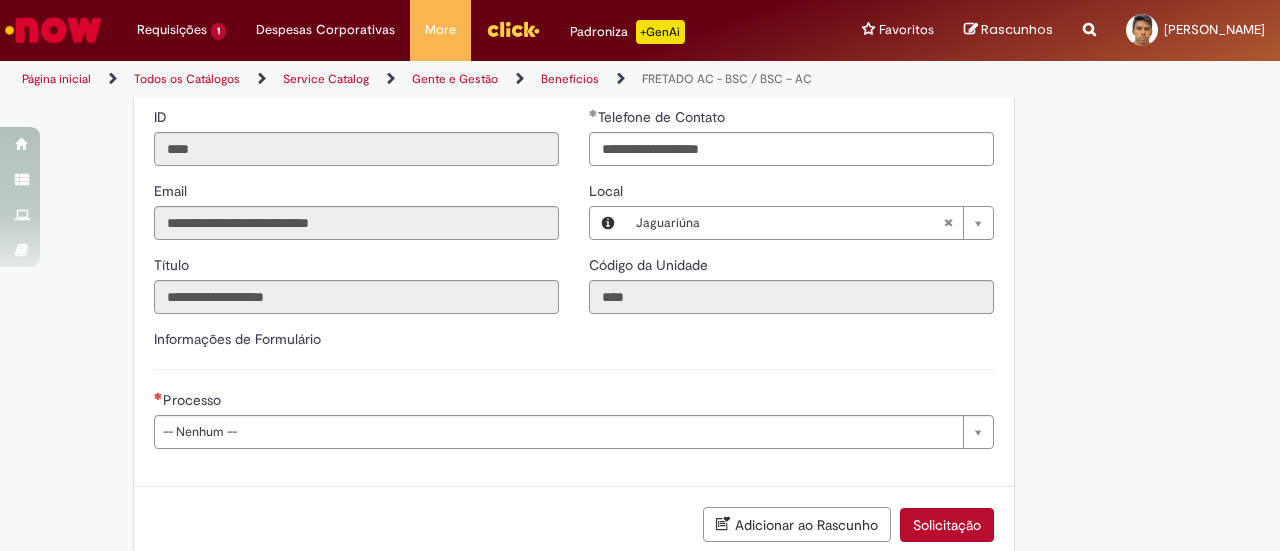 scroll, scrollTop: 600, scrollLeft: 0, axis: vertical 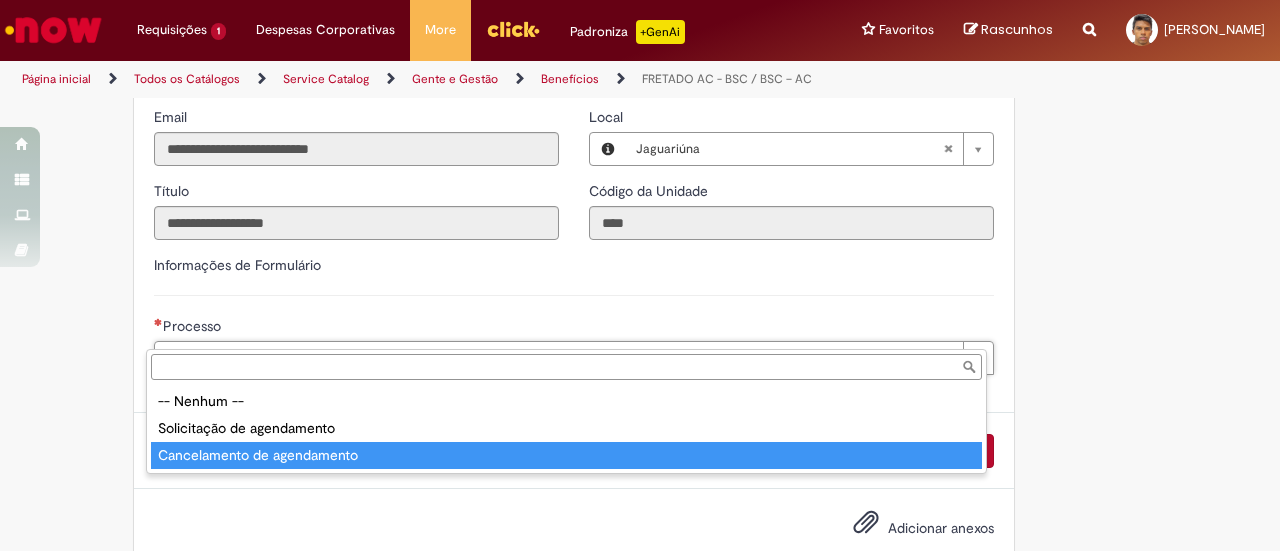 type on "**********" 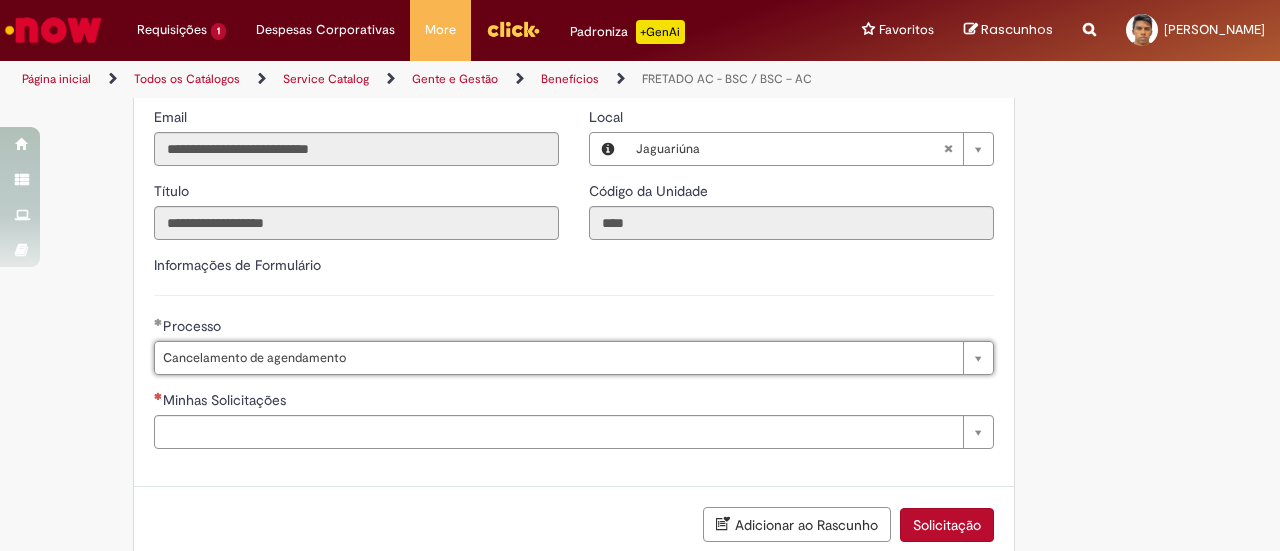 click on "Informações de Formulário" at bounding box center (574, 275) 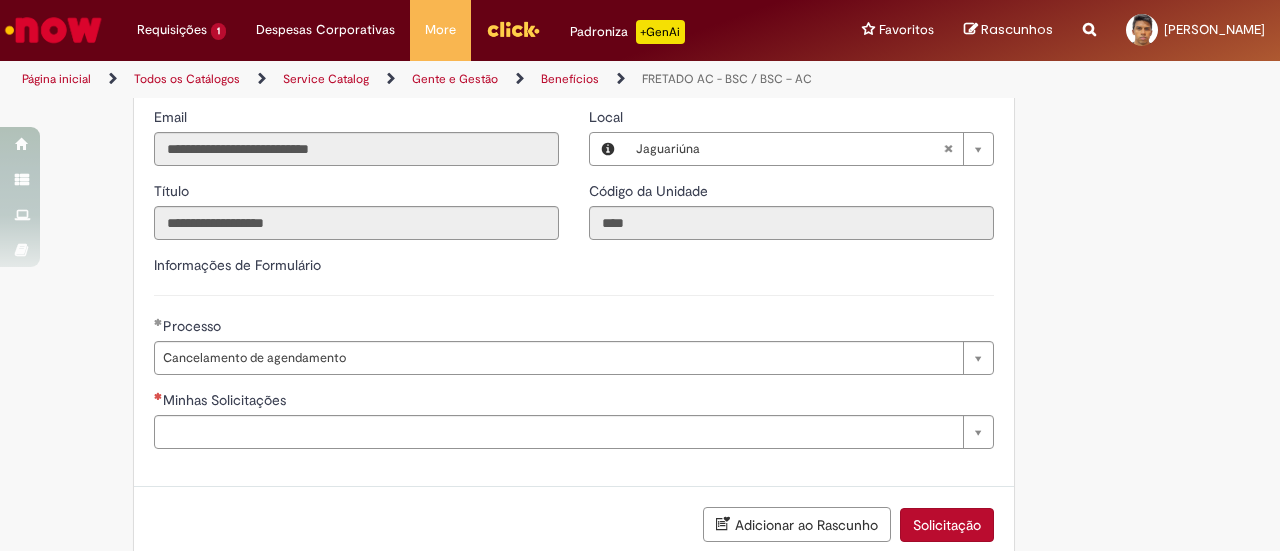click on "Minhas Solicitações" at bounding box center (574, 402) 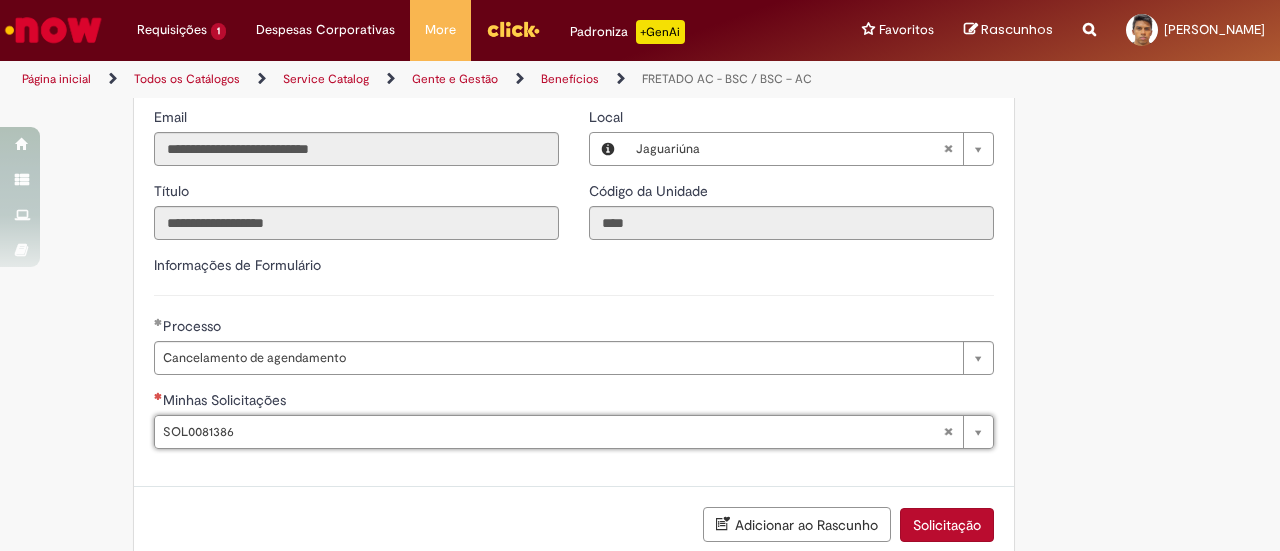 type on "**********" 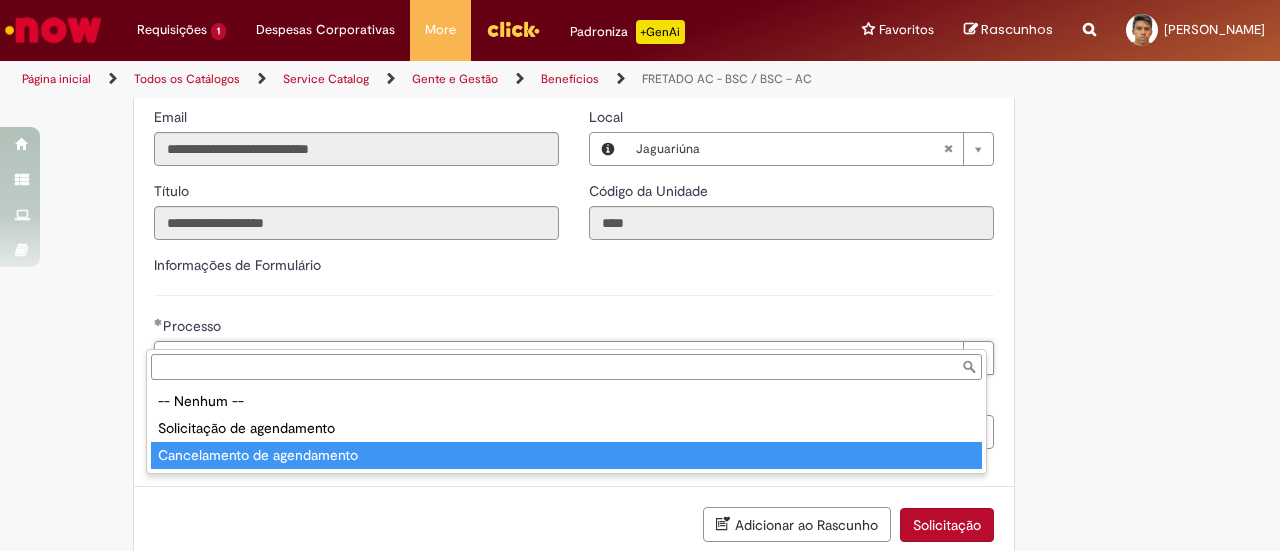 type on "**********" 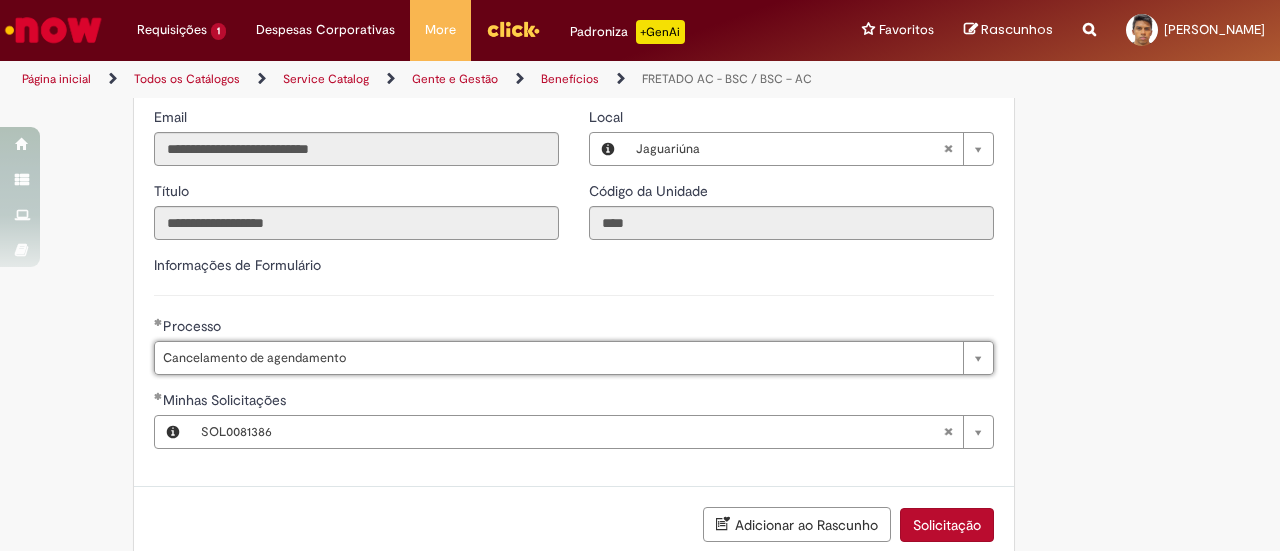 type 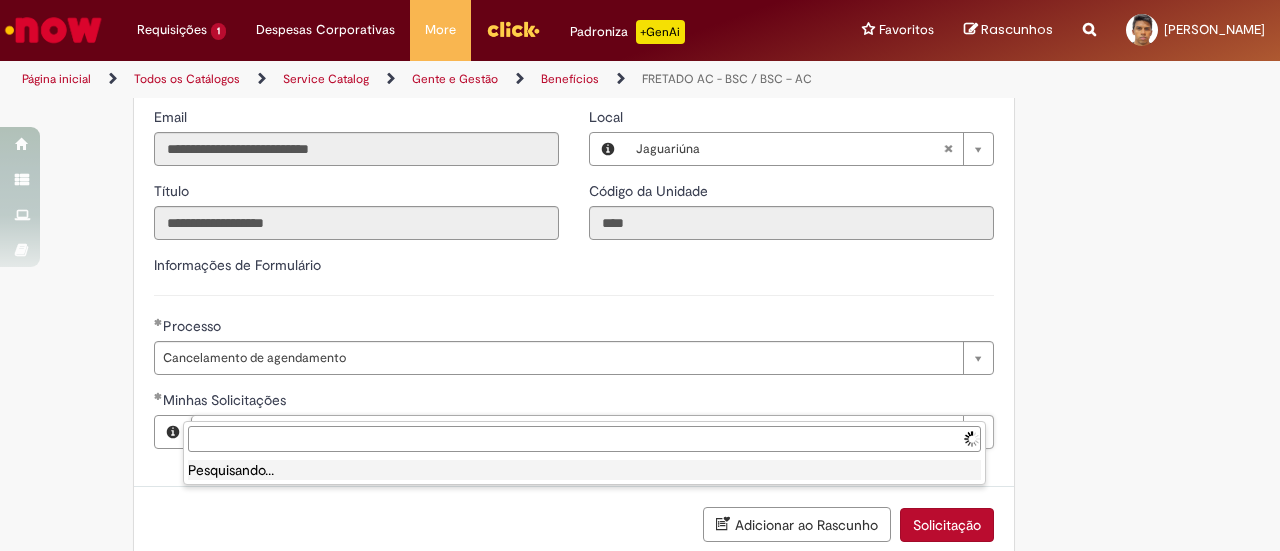 scroll, scrollTop: 0, scrollLeft: 0, axis: both 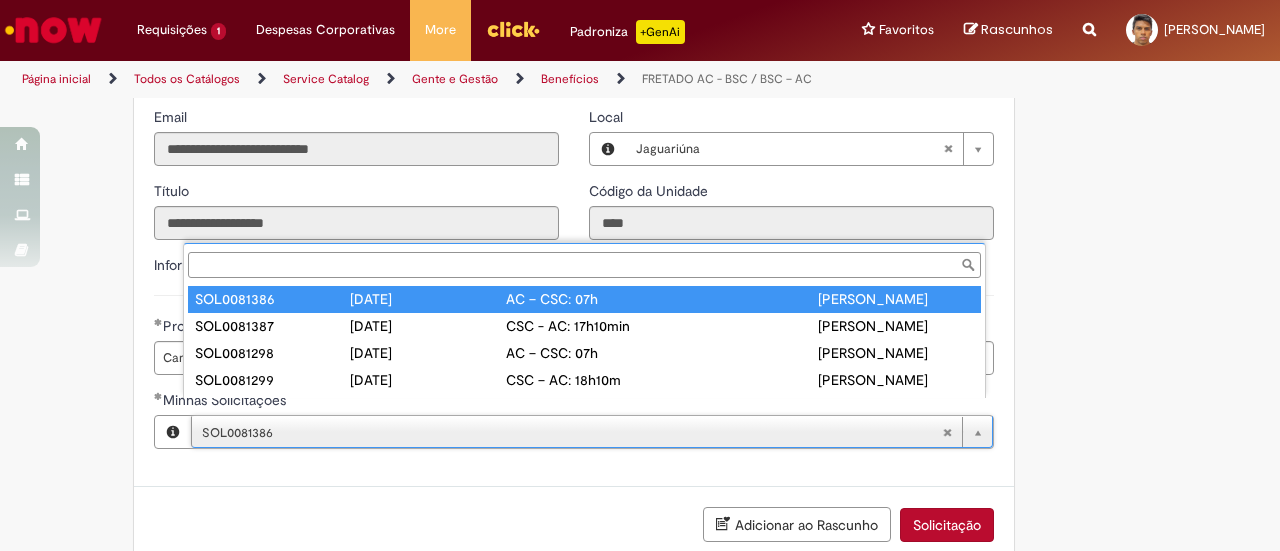 type on "**********" 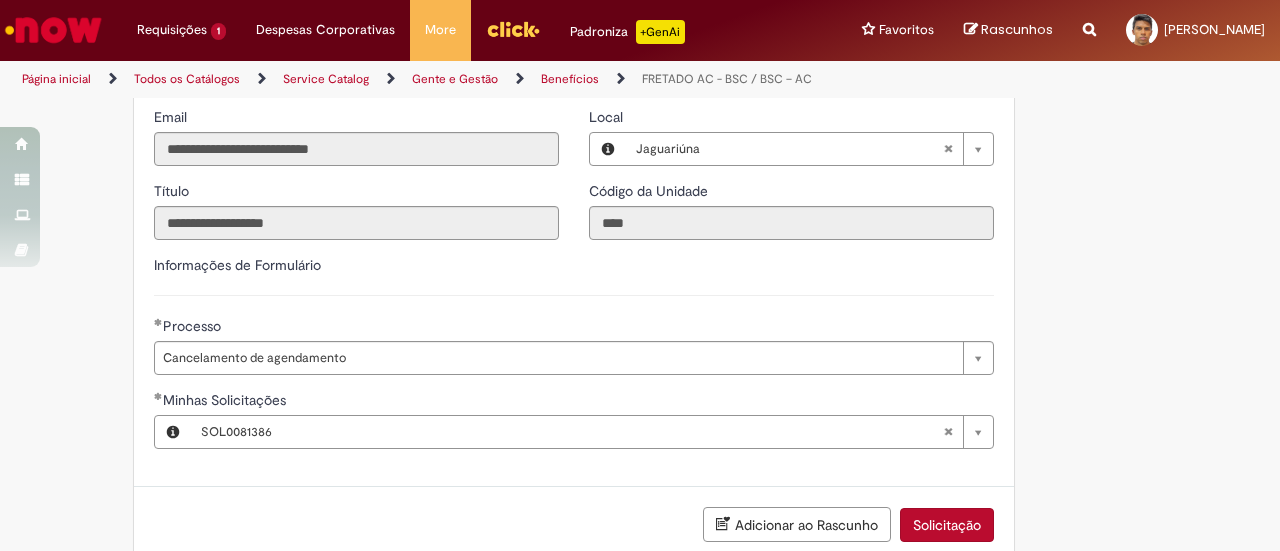 click on "Solicitação" at bounding box center [947, 525] 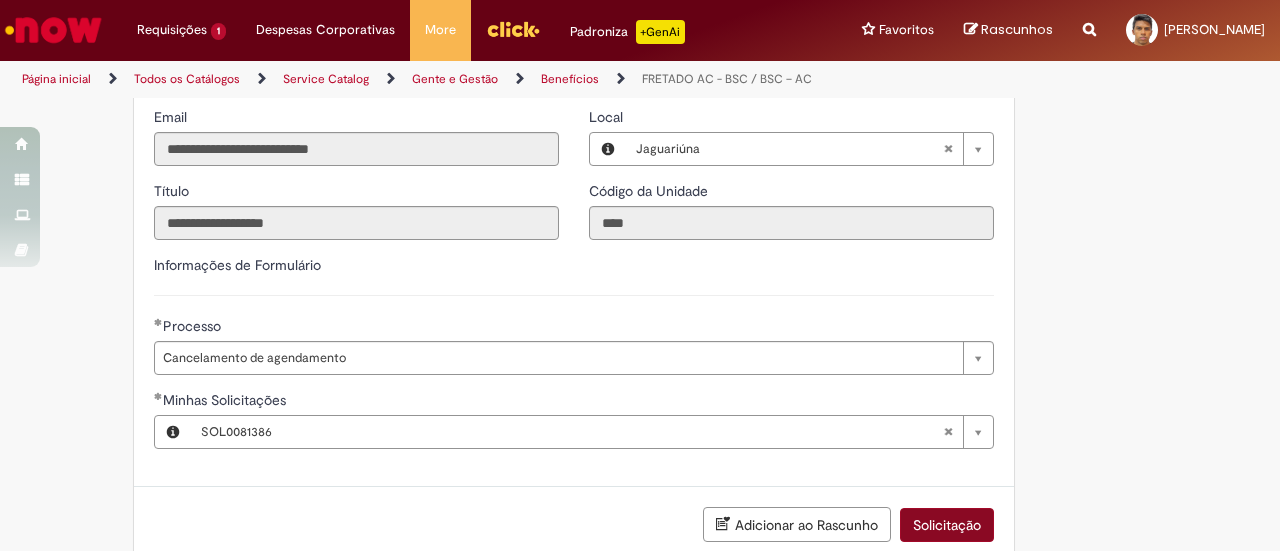 scroll, scrollTop: 0, scrollLeft: 0, axis: both 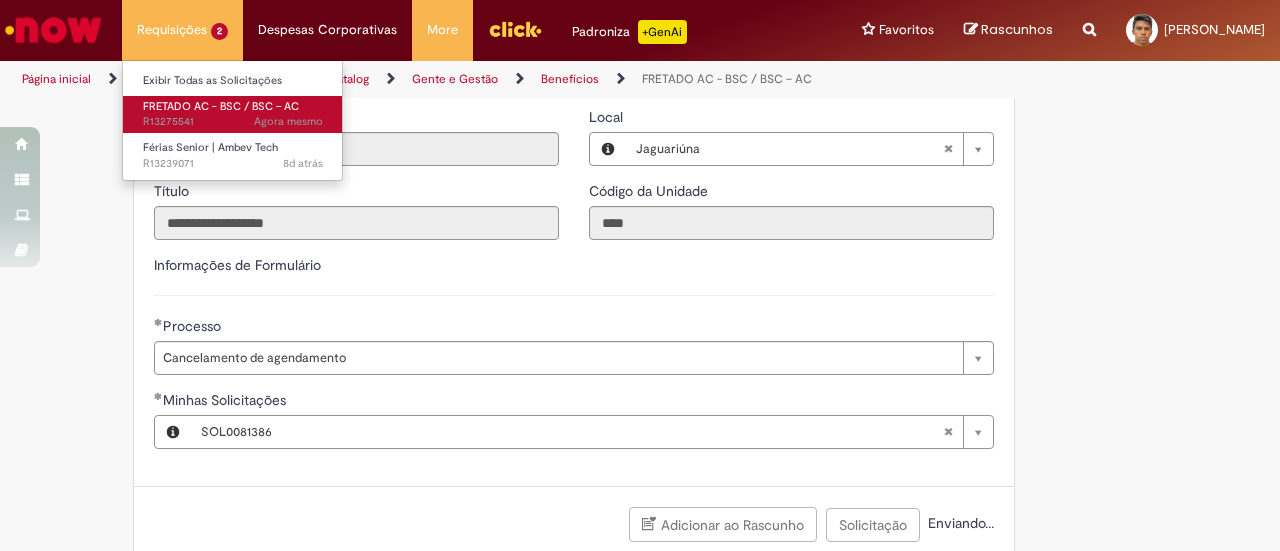 click on "FRETADO AC - BSC / BSC – AC" at bounding box center (221, 106) 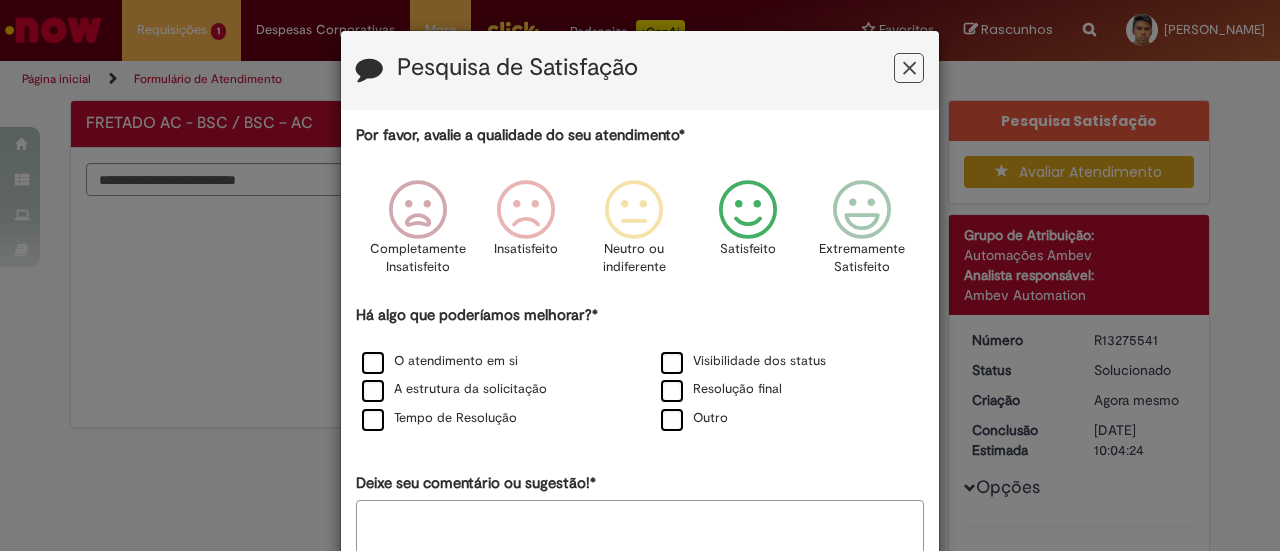 click on "Satisfeito" at bounding box center (748, 233) 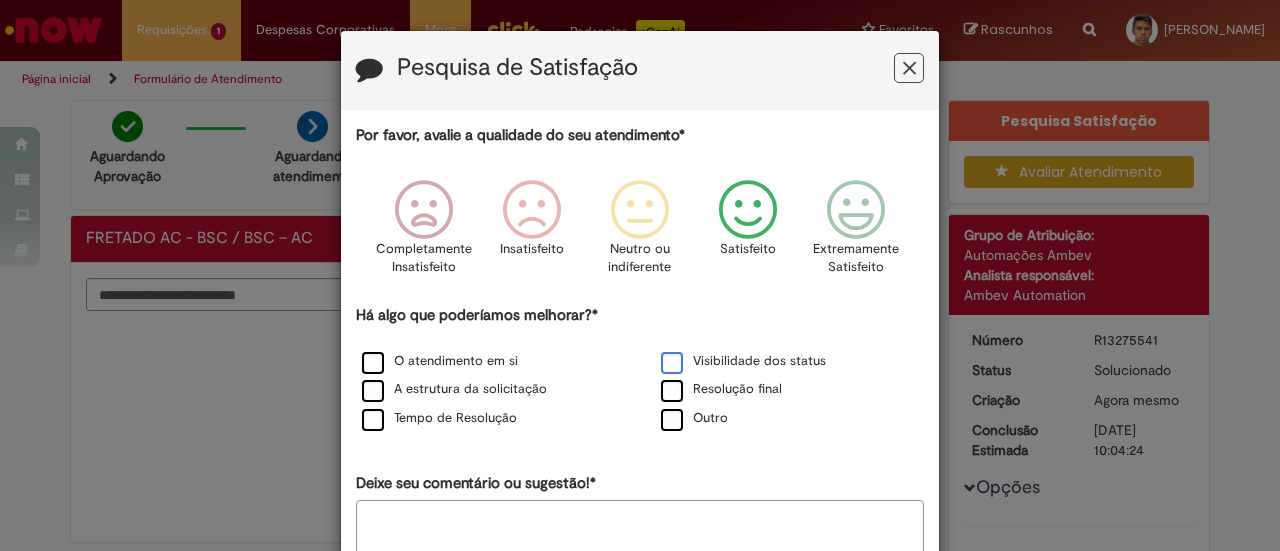 click on "Visibilidade dos status" at bounding box center (743, 361) 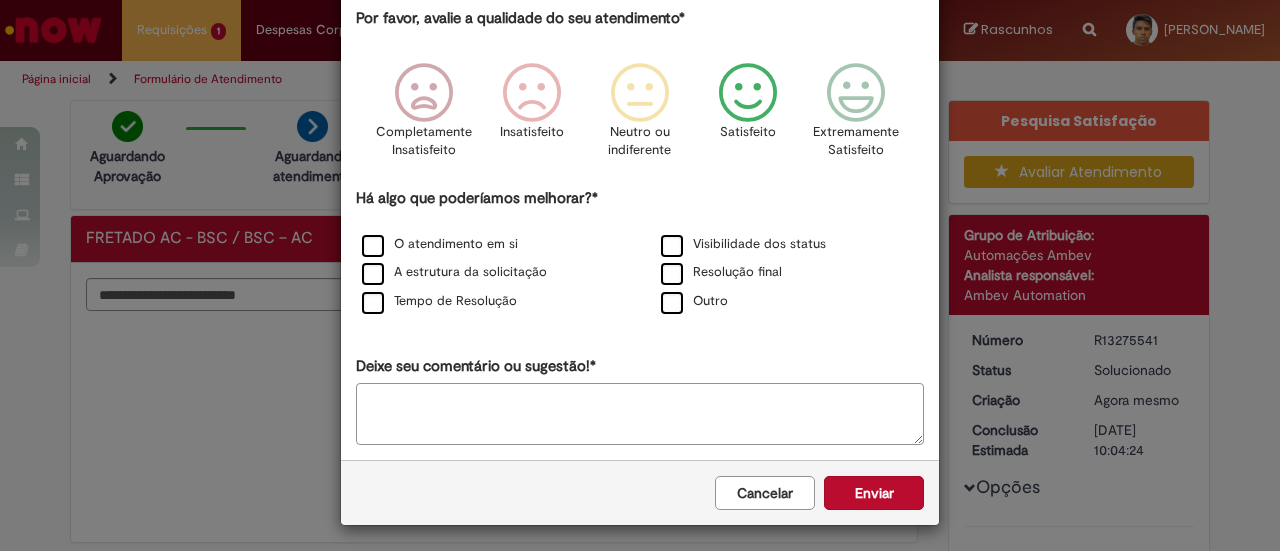 scroll, scrollTop: 119, scrollLeft: 0, axis: vertical 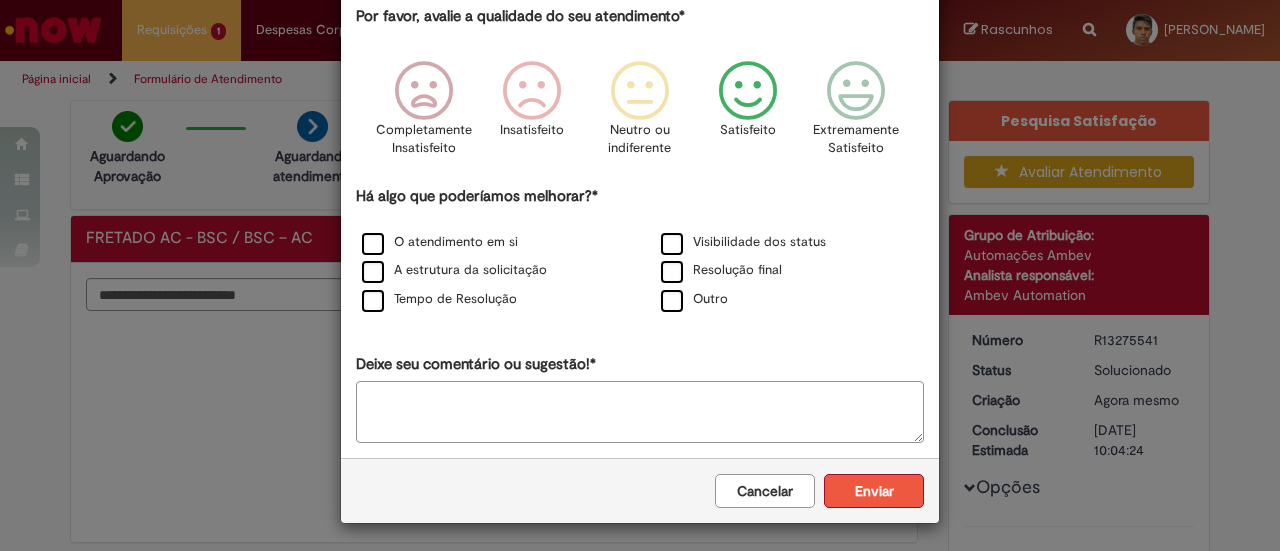 click on "Enviar" at bounding box center (874, 491) 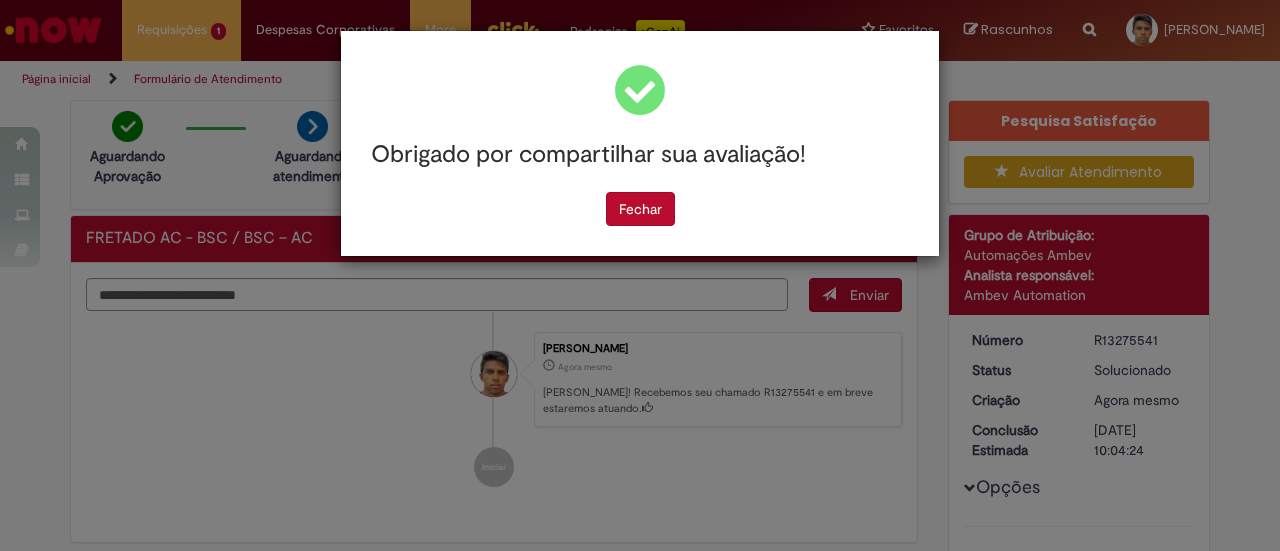 scroll, scrollTop: 0, scrollLeft: 0, axis: both 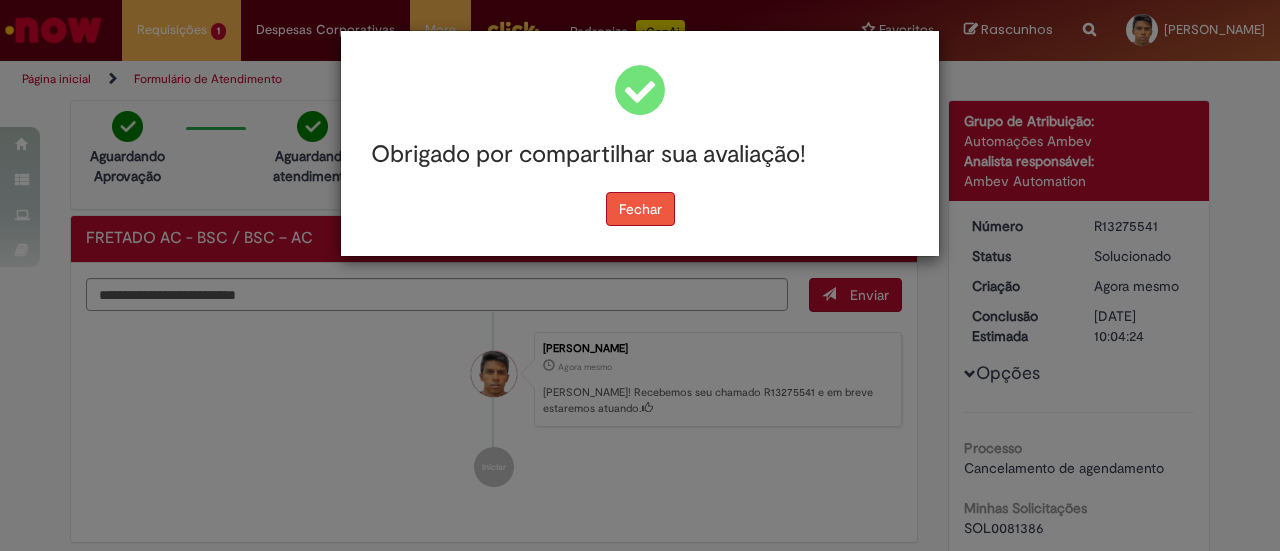 click on "Fechar" at bounding box center (640, 209) 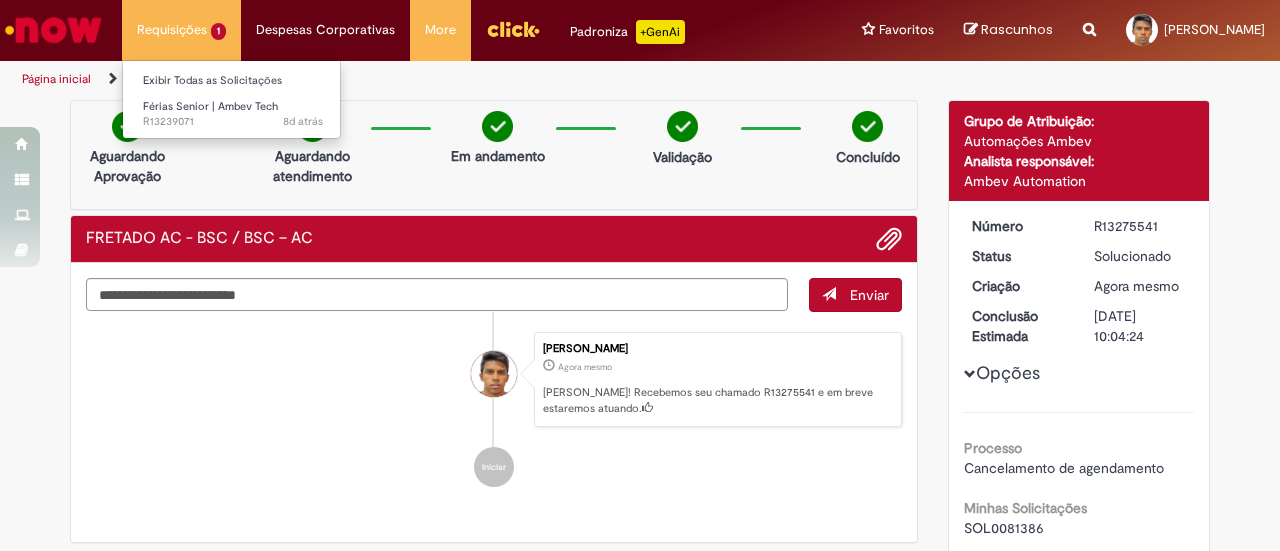 click on "Exibir Todas as Solicitações" at bounding box center (233, 79) 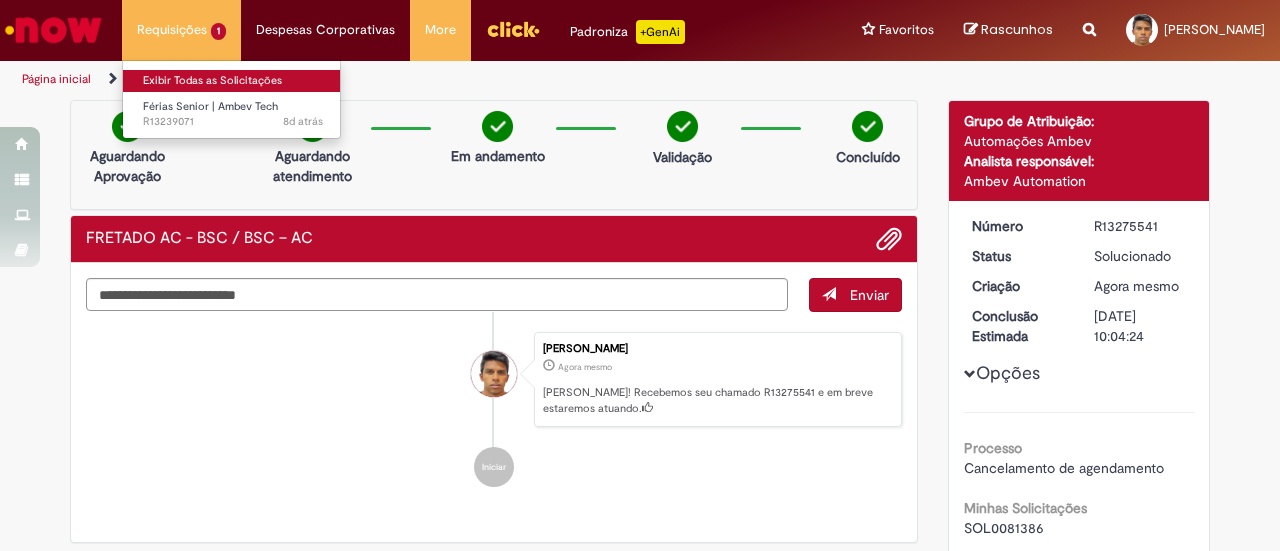 click on "Exibir Todas as Solicitações" at bounding box center [233, 81] 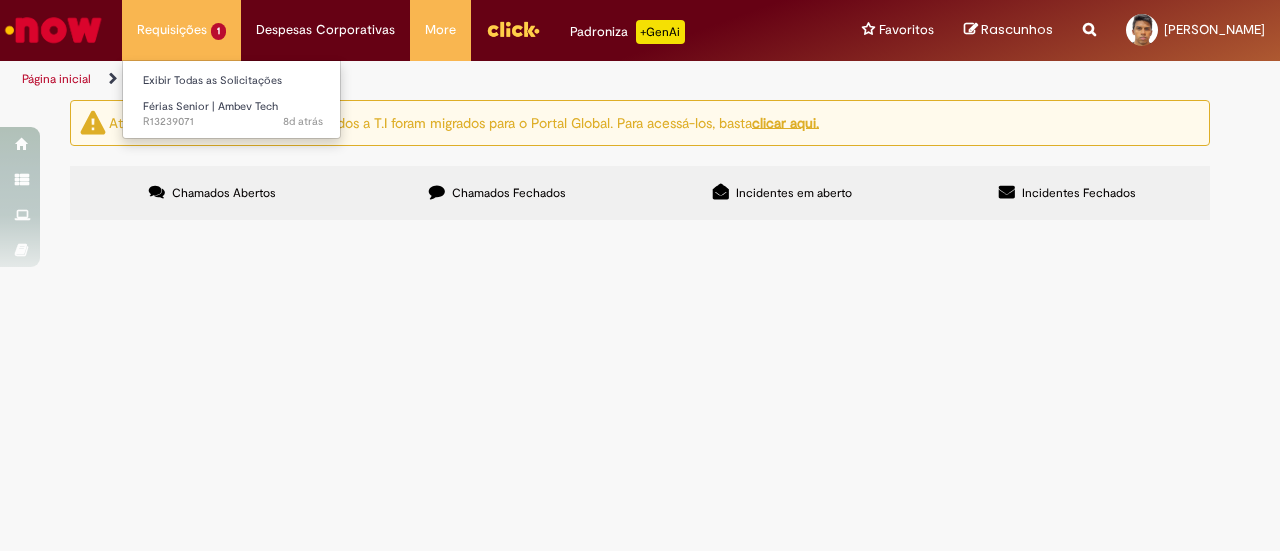 click on "Requisições   1
Exibir Todas as Solicitações
Férias Senior | Ambev Tech
8d atrás 8 dias atrás  R13239071" at bounding box center [181, 30] 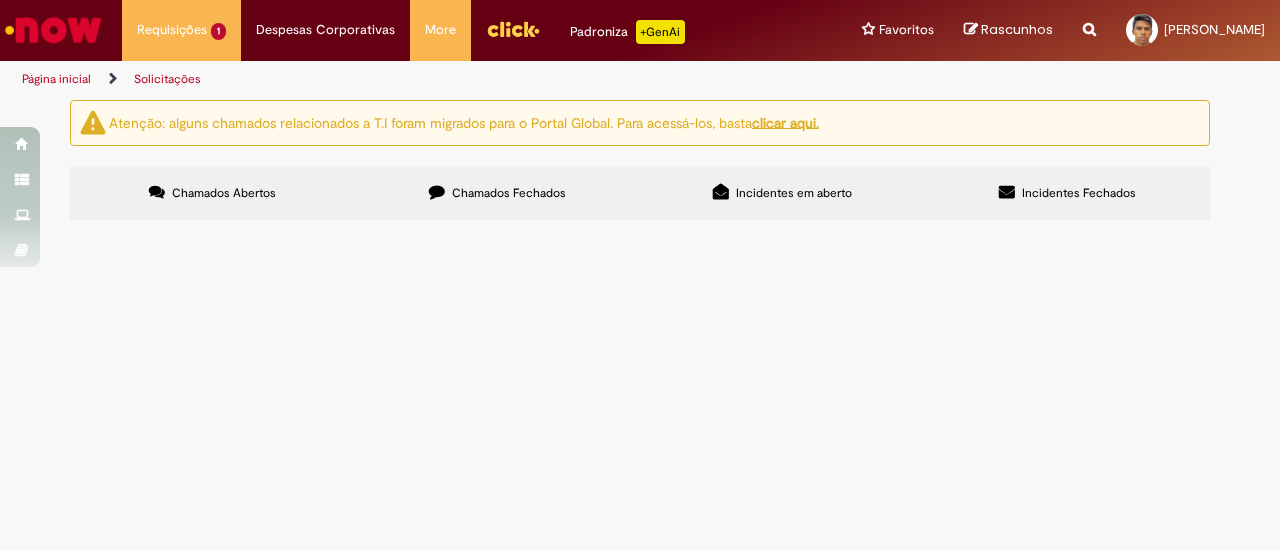 click on "Página inicial" at bounding box center [56, 79] 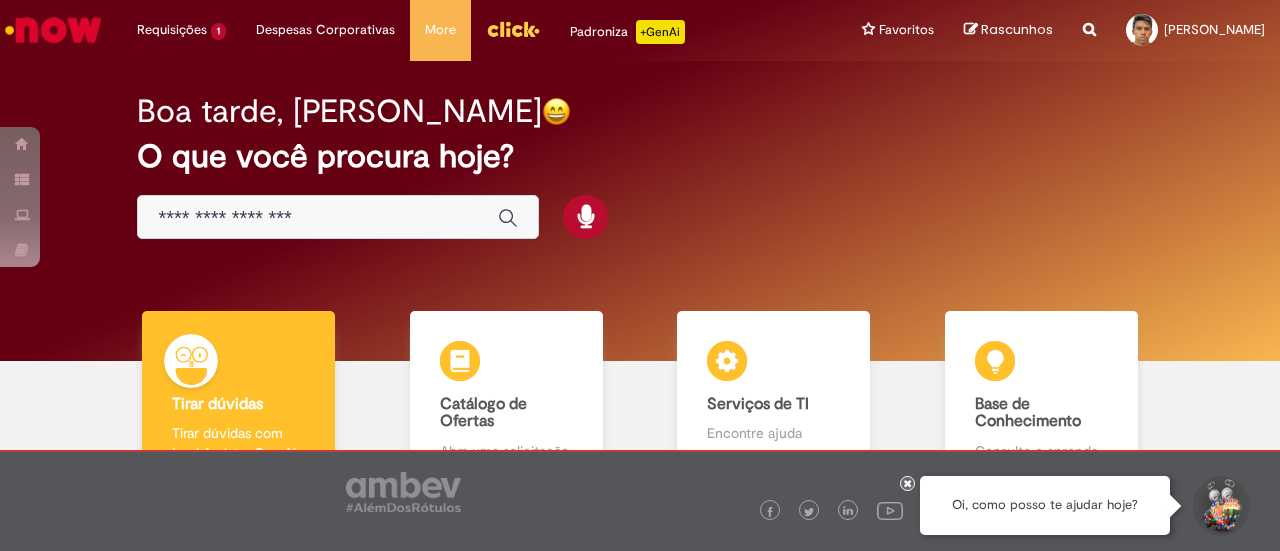 click on "Boa tarde, [PERSON_NAME]
O que você procura hoje?" at bounding box center (639, 167) 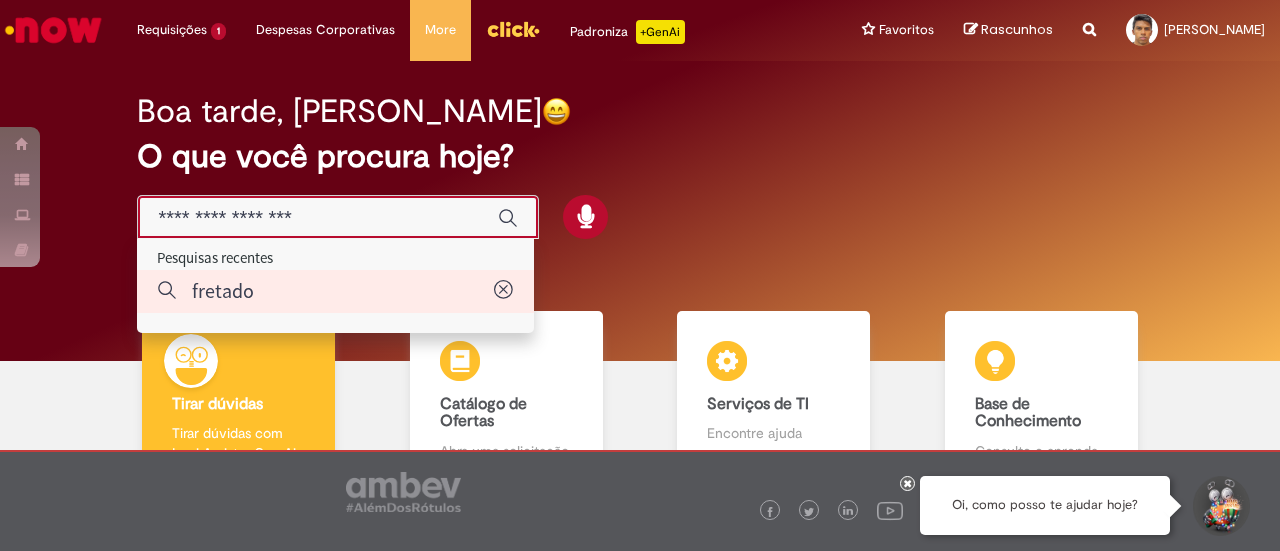 type on "*******" 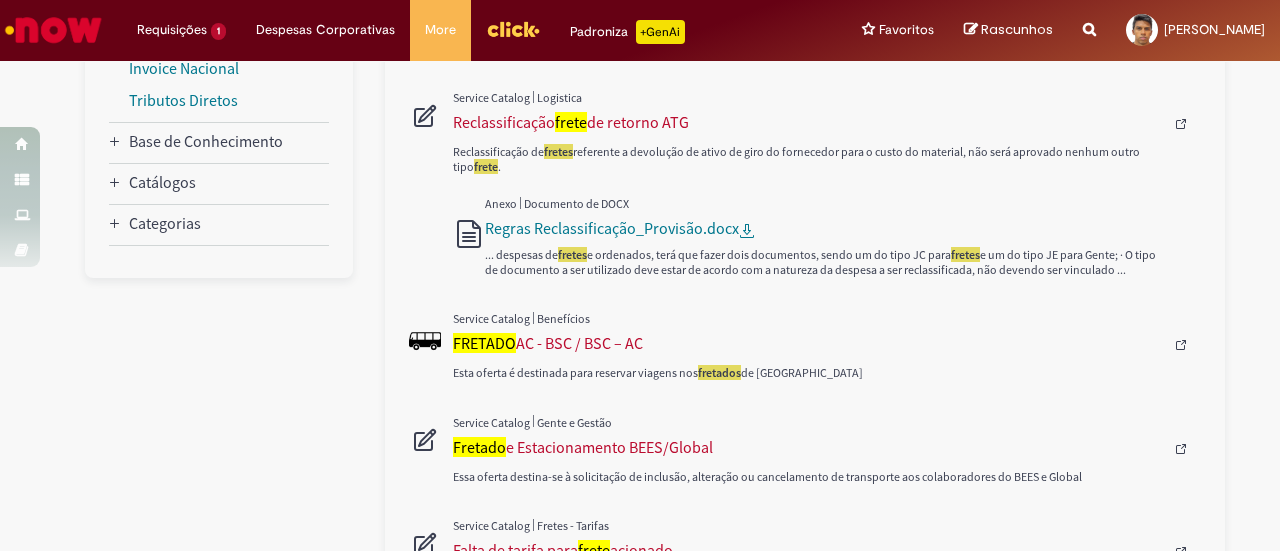 scroll, scrollTop: 600, scrollLeft: 0, axis: vertical 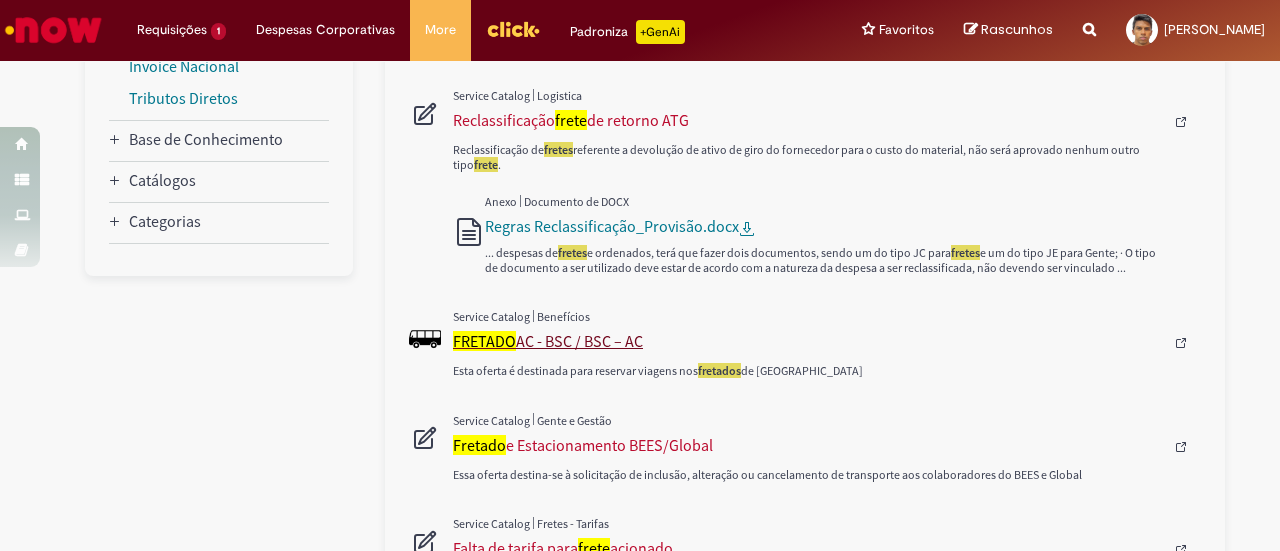 click on "FRETADO  AC - BSC / BSC – AC" at bounding box center [808, 341] 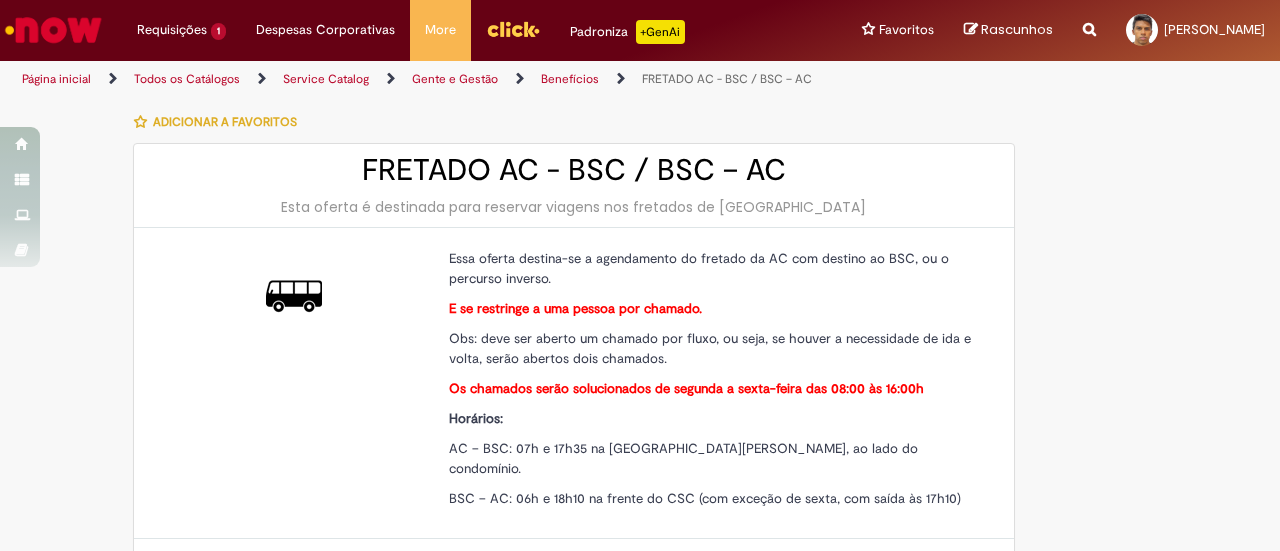type on "****" 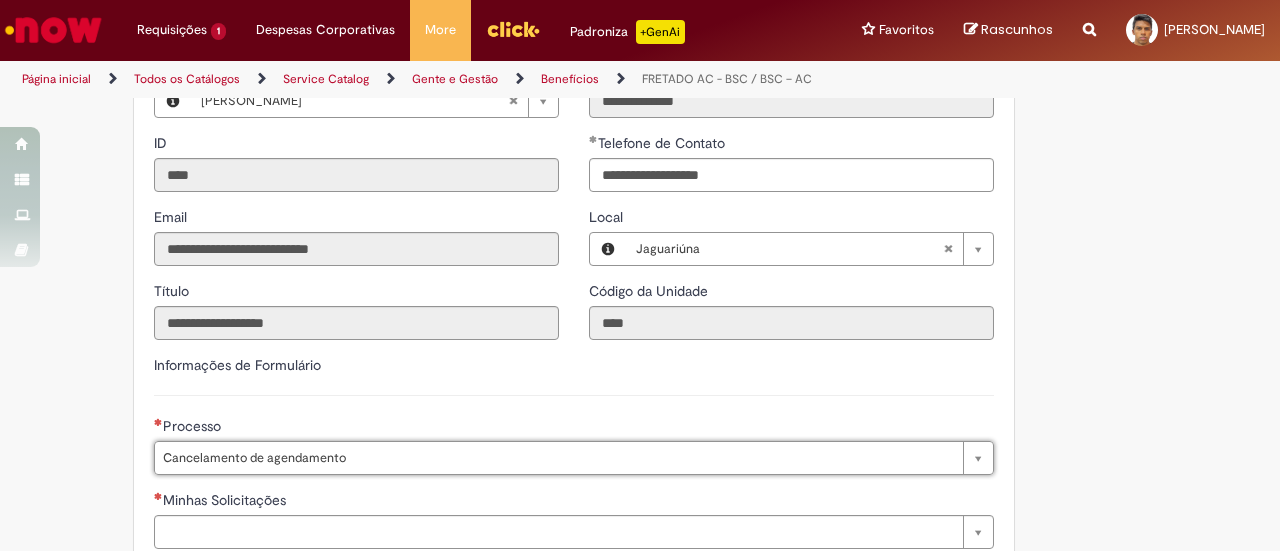 type on "**********" 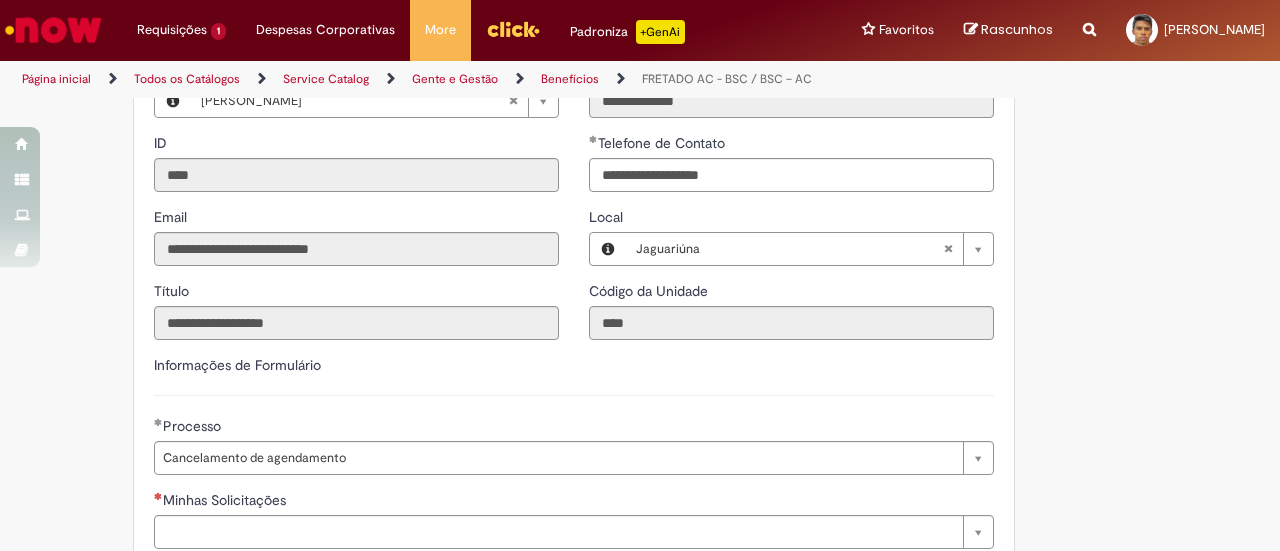 click on "Informações de Formulário" at bounding box center (574, 375) 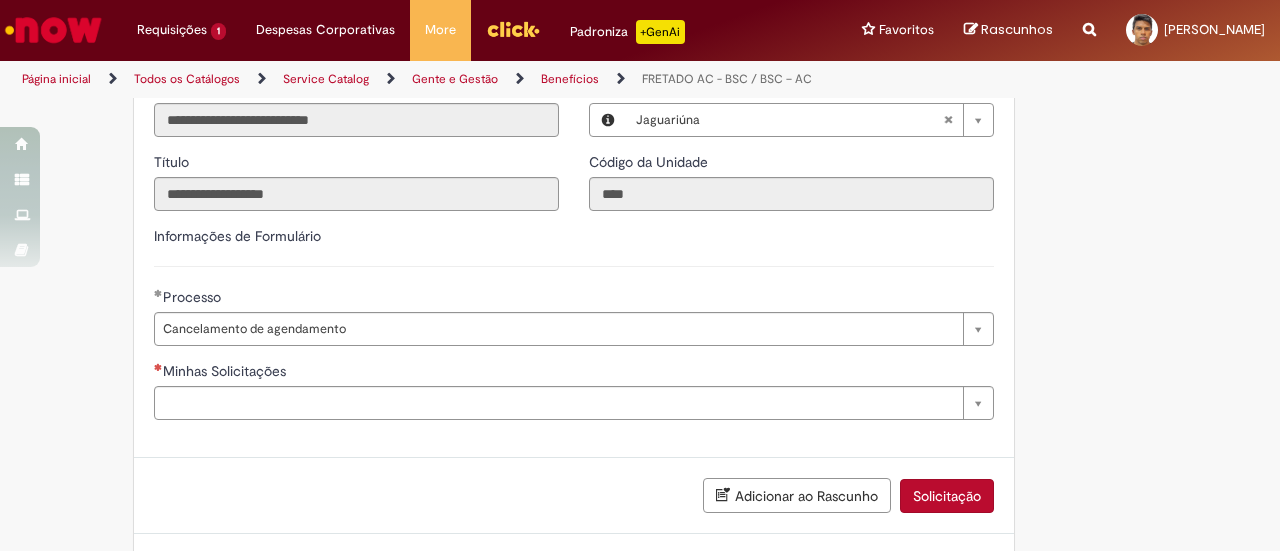 scroll, scrollTop: 696, scrollLeft: 0, axis: vertical 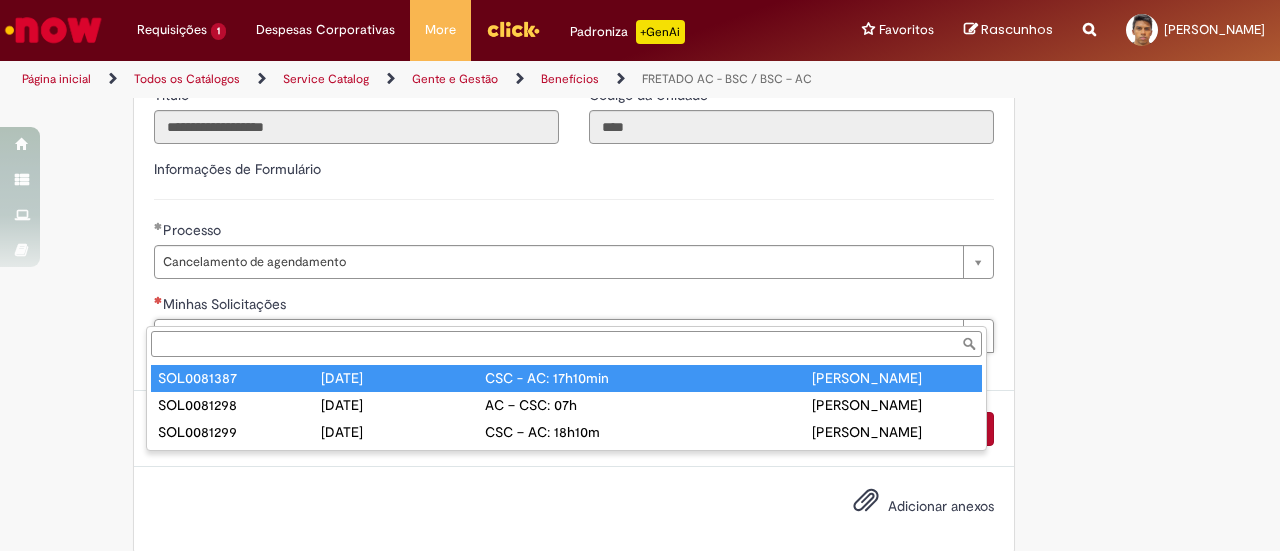type on "**********" 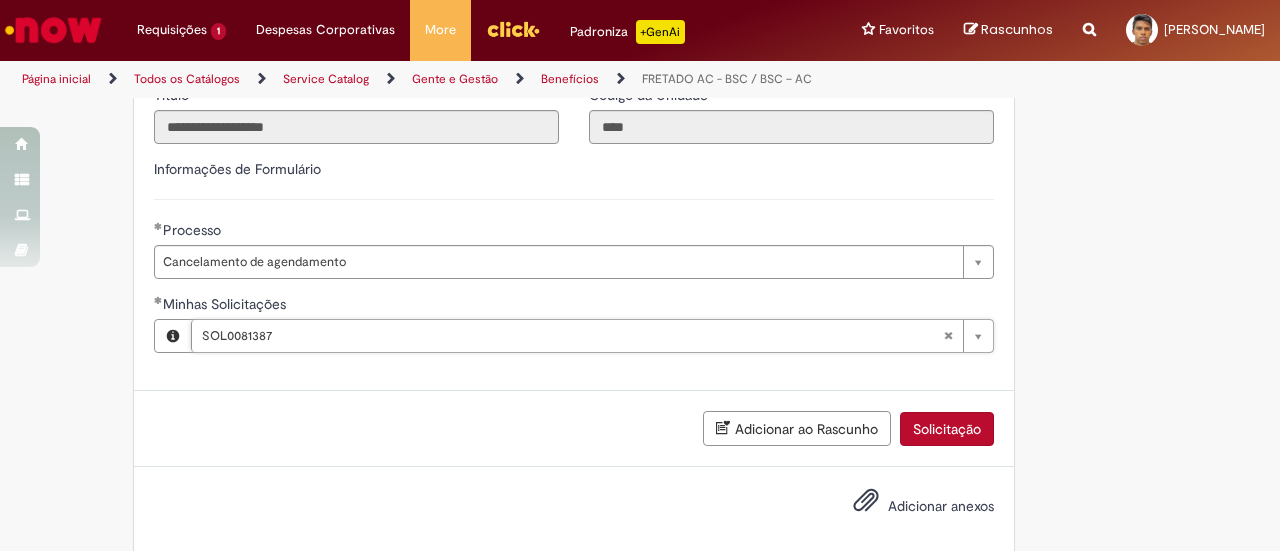 type 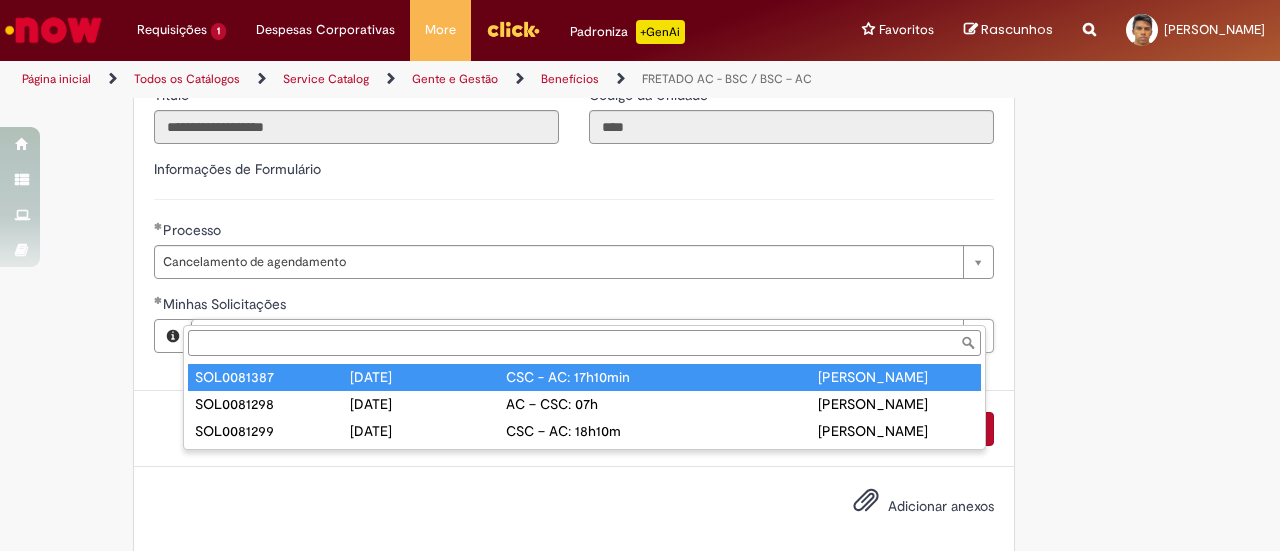 type on "**********" 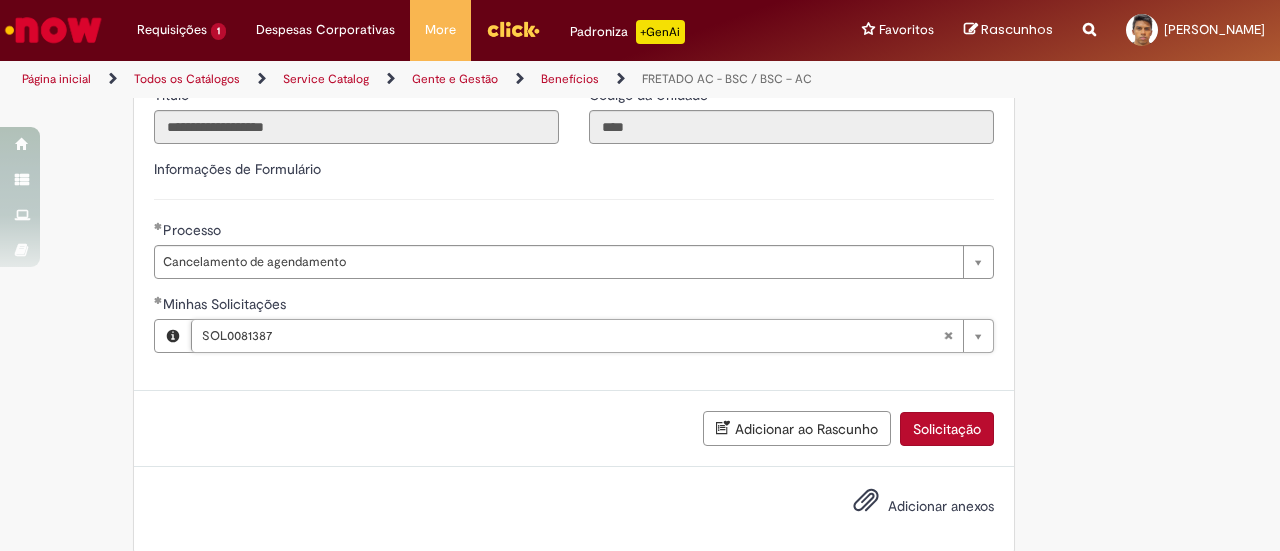 scroll, scrollTop: 0, scrollLeft: 0, axis: both 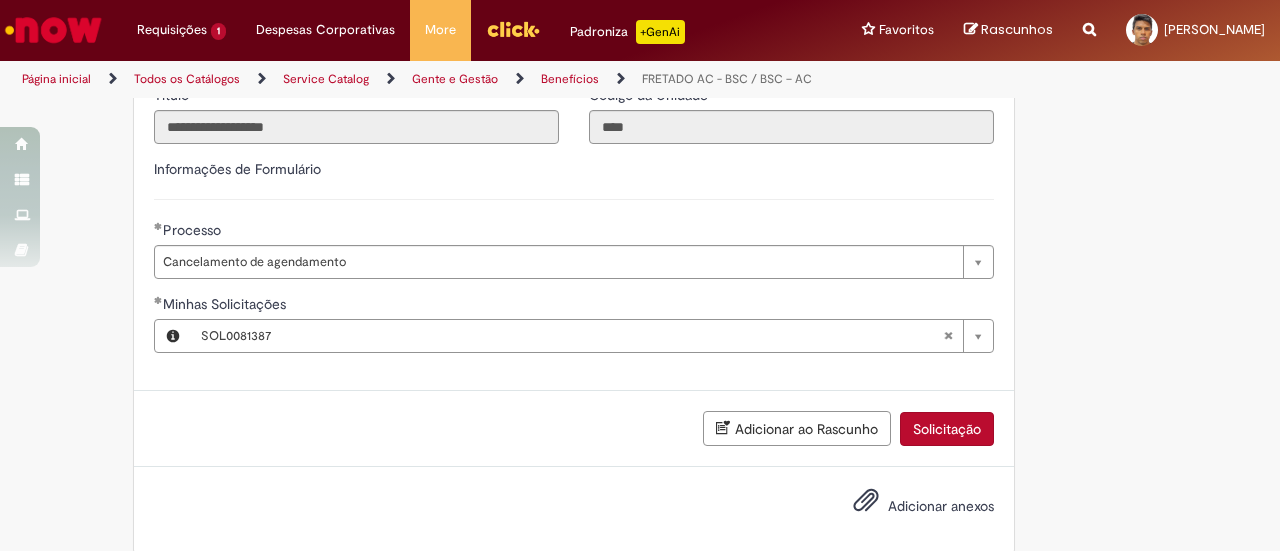 click on "Solicitação" at bounding box center [947, 429] 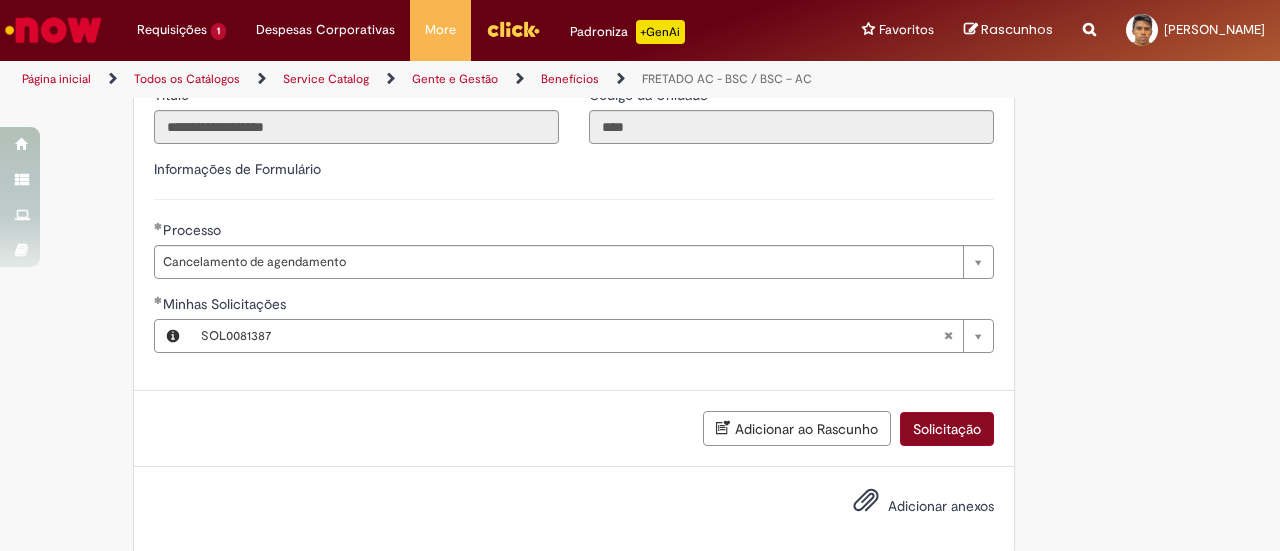 scroll, scrollTop: 651, scrollLeft: 0, axis: vertical 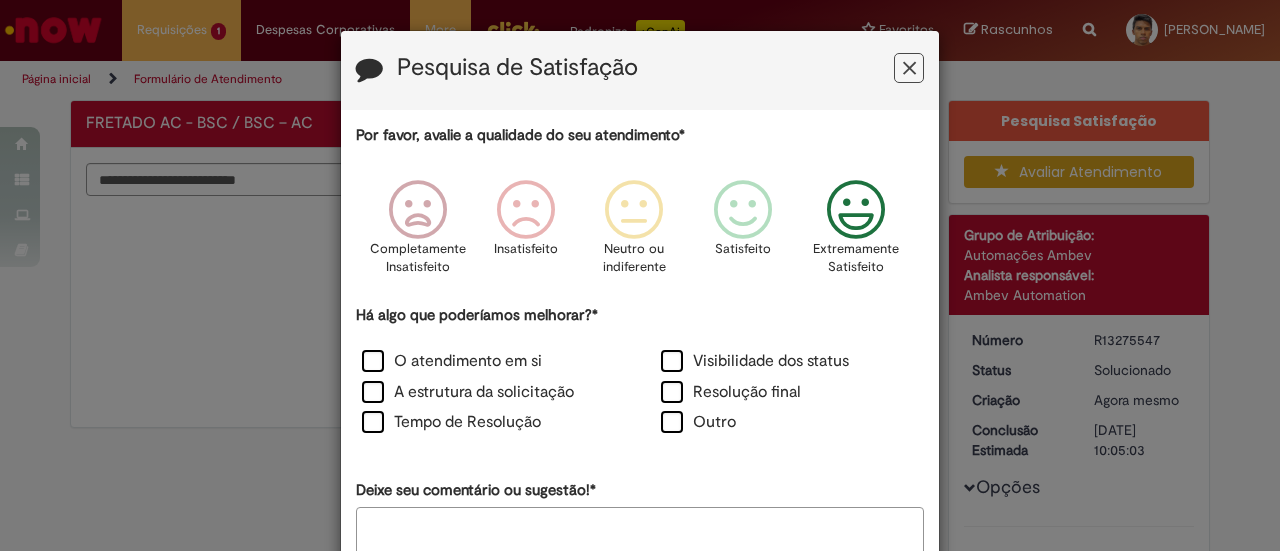 click at bounding box center (856, 210) 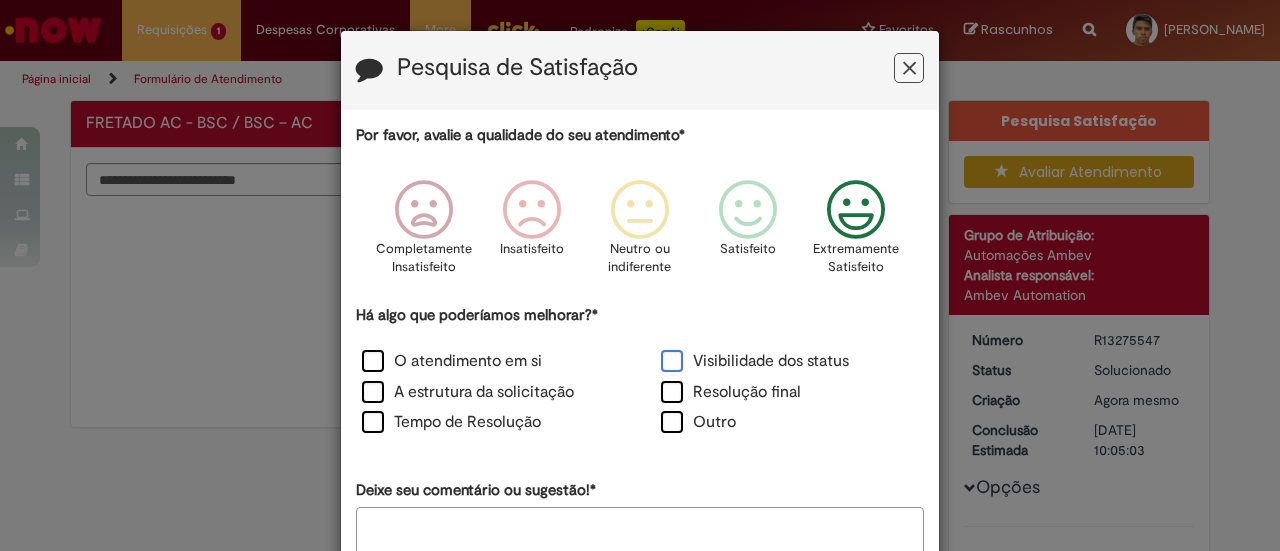 click on "Visibilidade dos status" at bounding box center [755, 361] 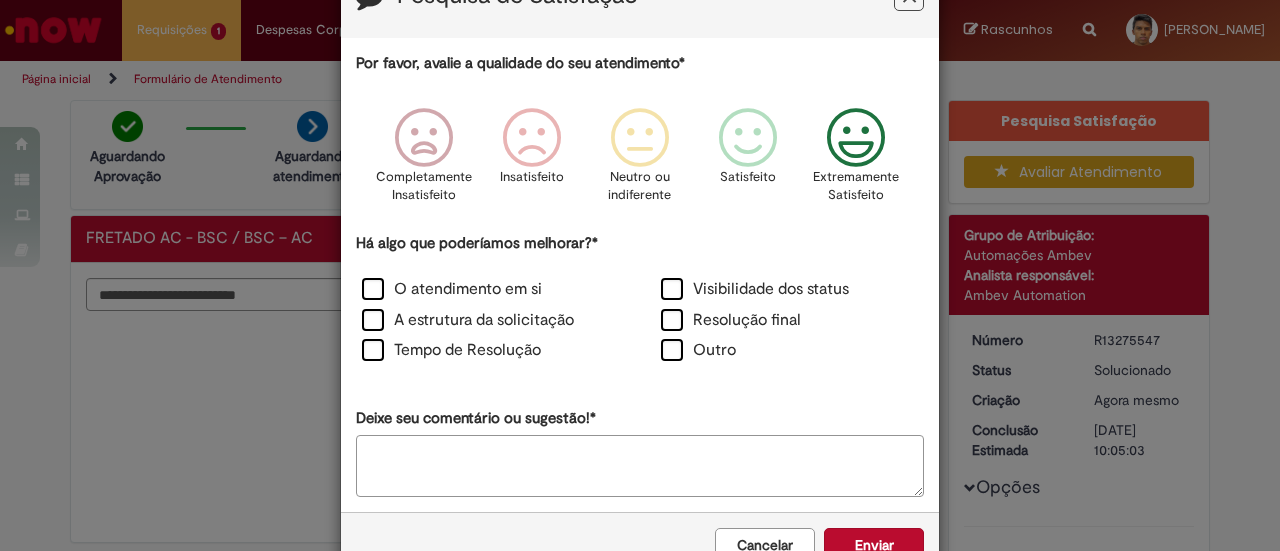 scroll, scrollTop: 126, scrollLeft: 0, axis: vertical 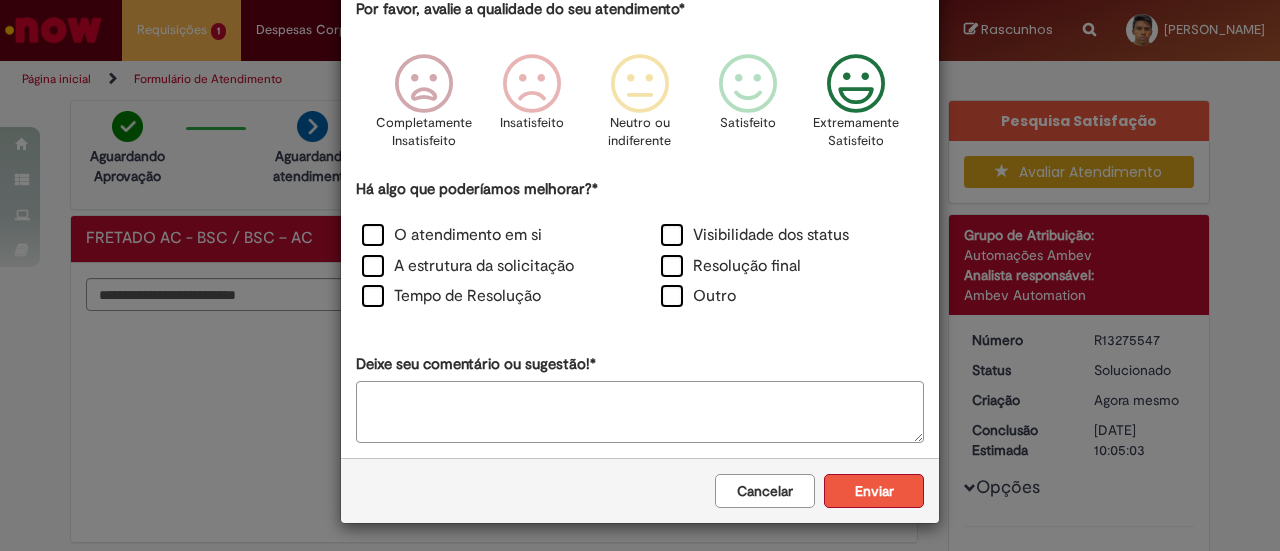 click on "Enviar" at bounding box center (874, 491) 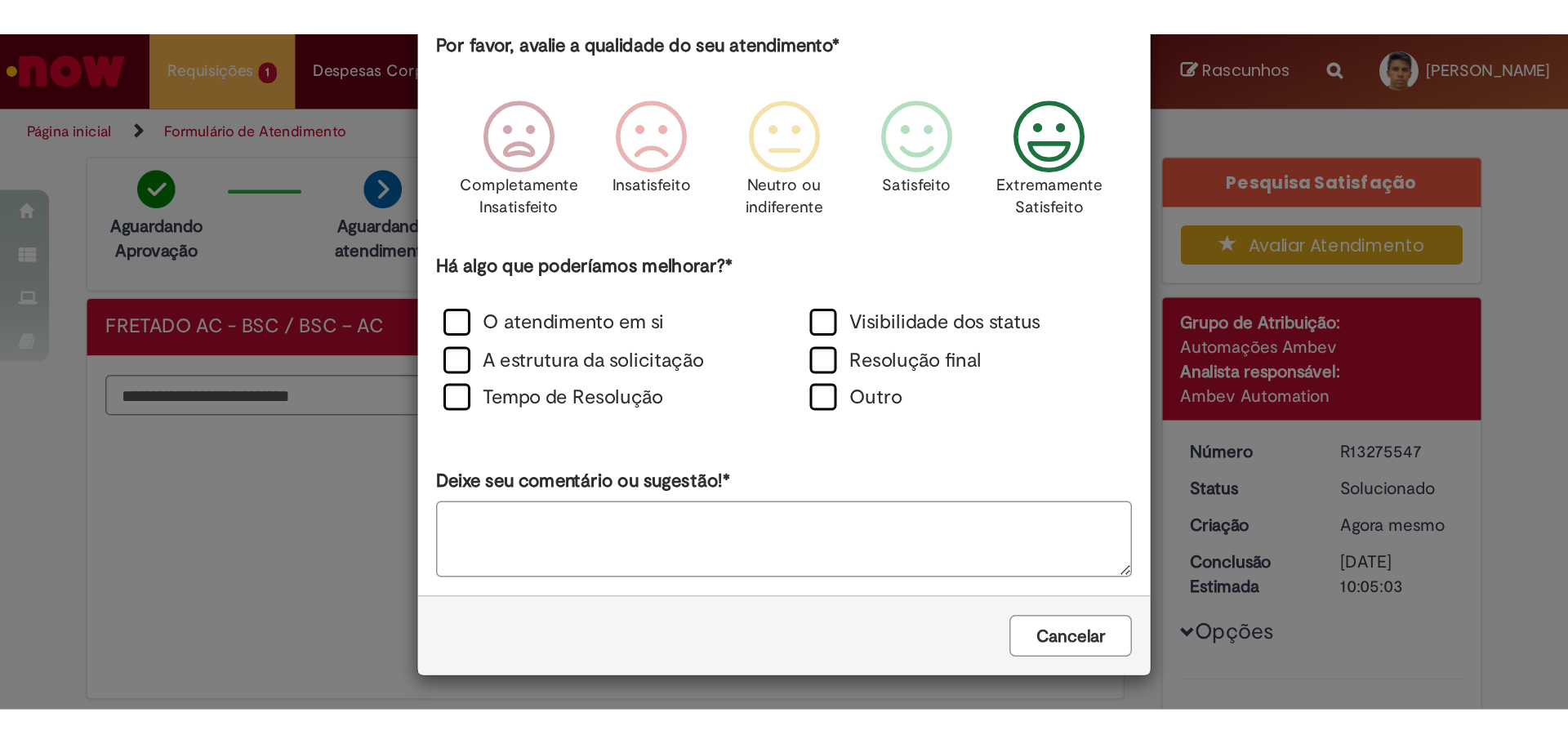 scroll, scrollTop: 0, scrollLeft: 0, axis: both 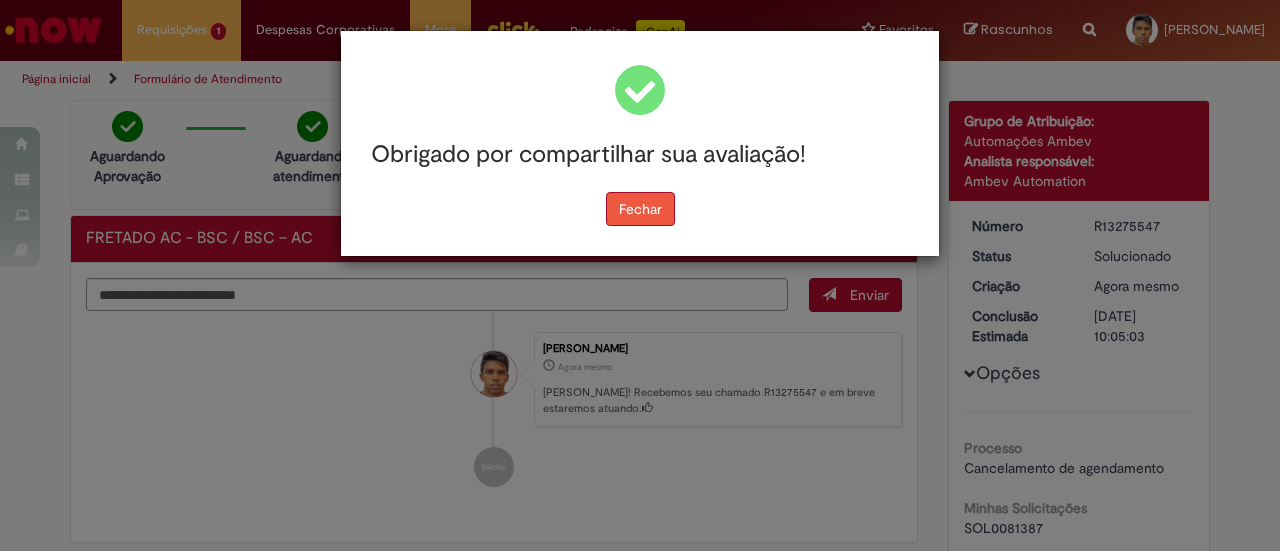 click on "Fechar" at bounding box center (640, 209) 